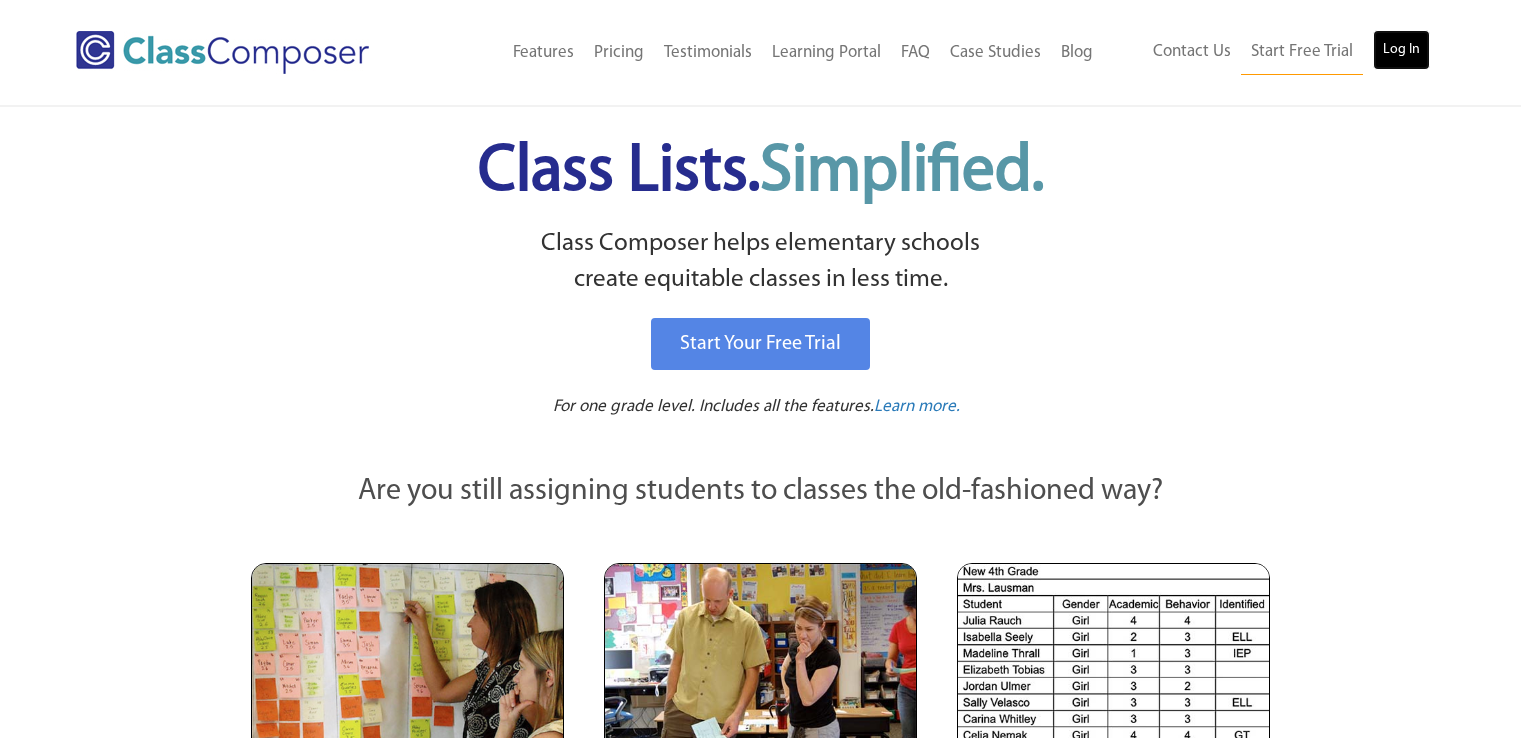 scroll, scrollTop: 0, scrollLeft: 0, axis: both 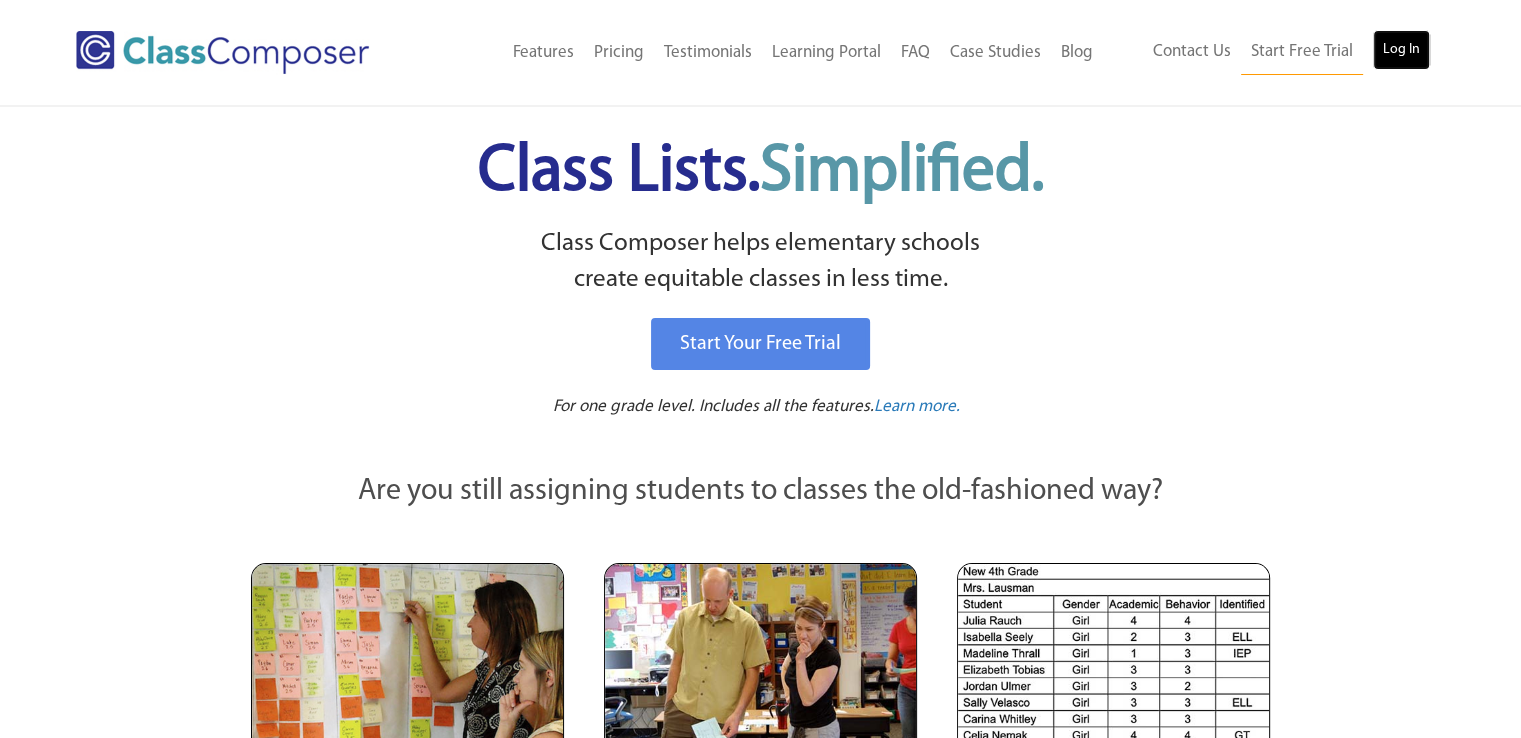 click on "Log In" at bounding box center (1401, 50) 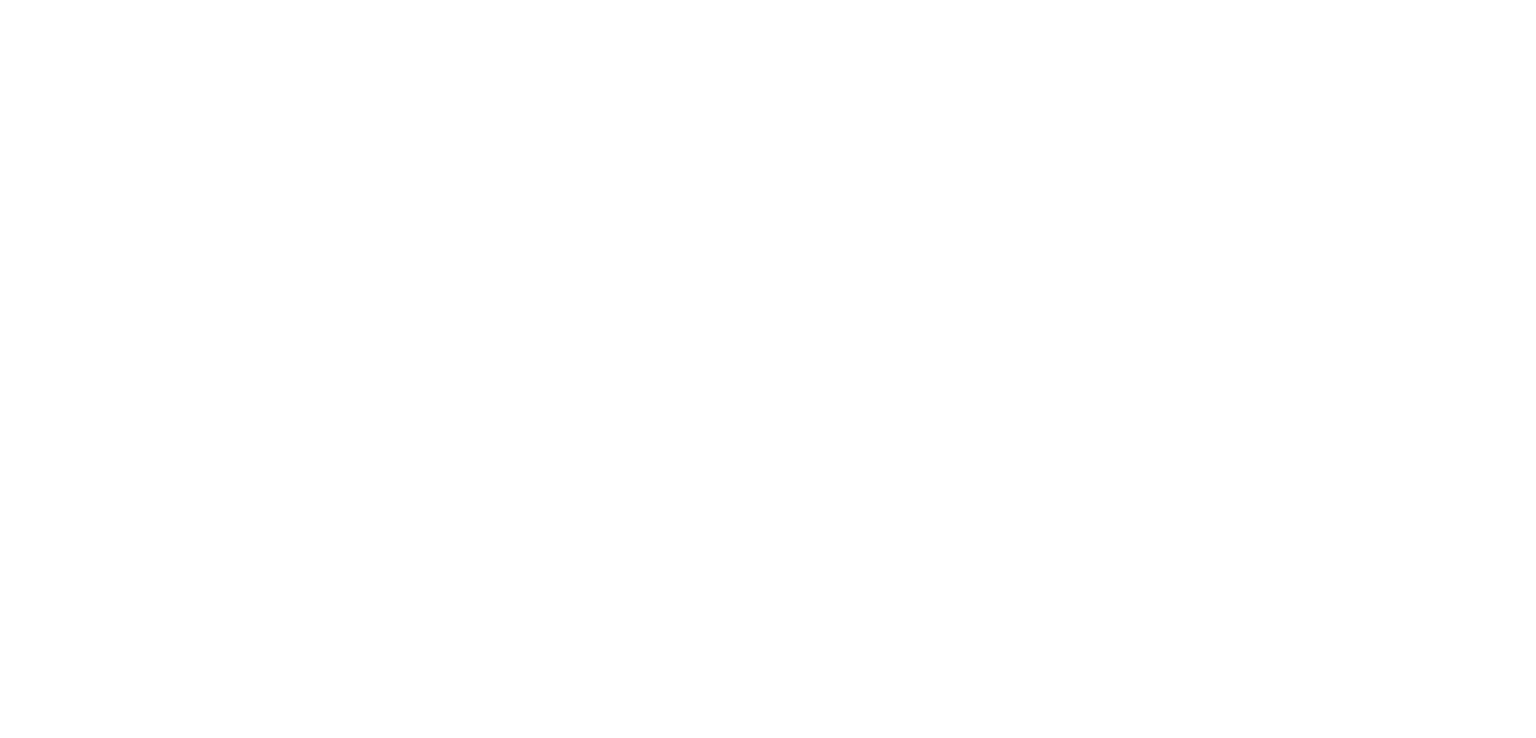 scroll, scrollTop: 0, scrollLeft: 0, axis: both 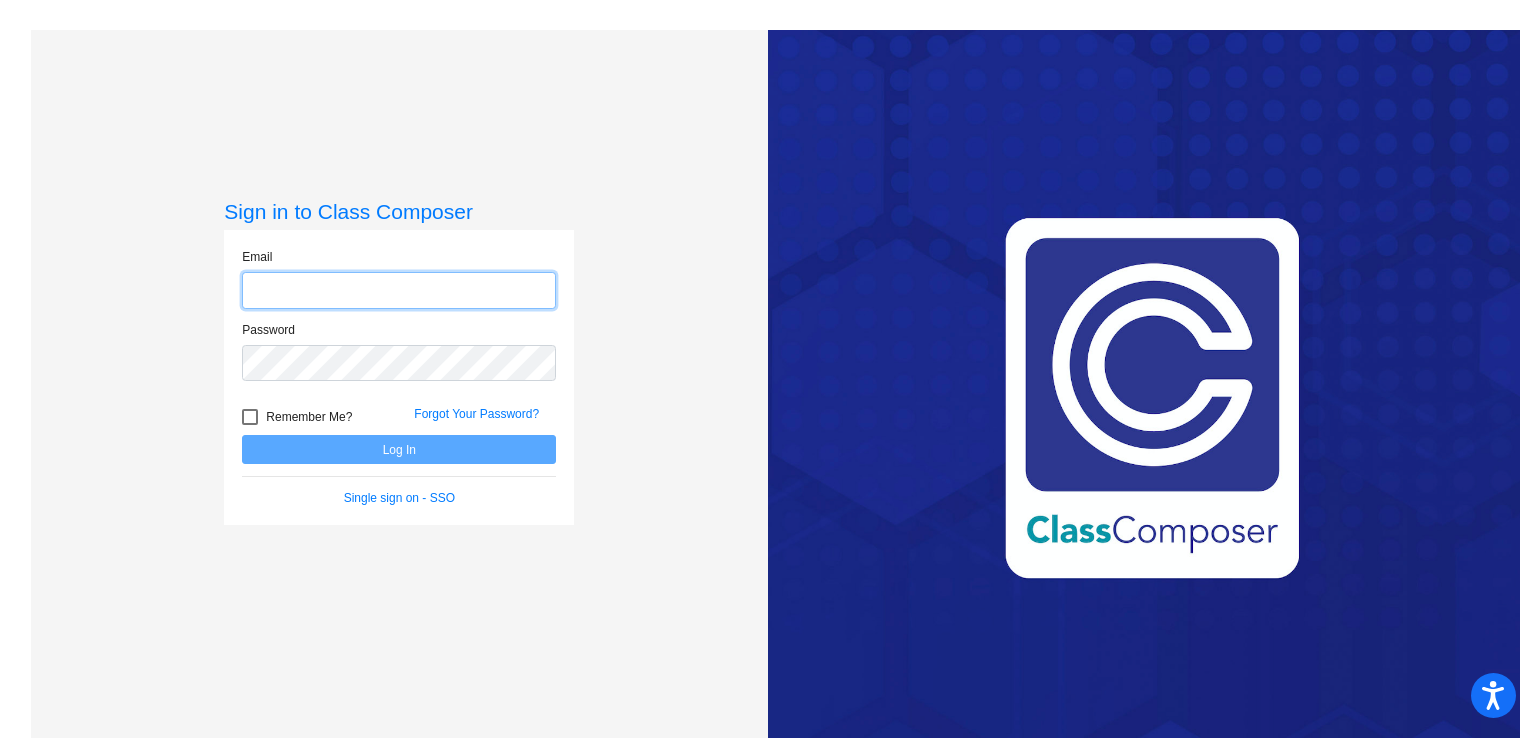 type on "[EMAIL]" 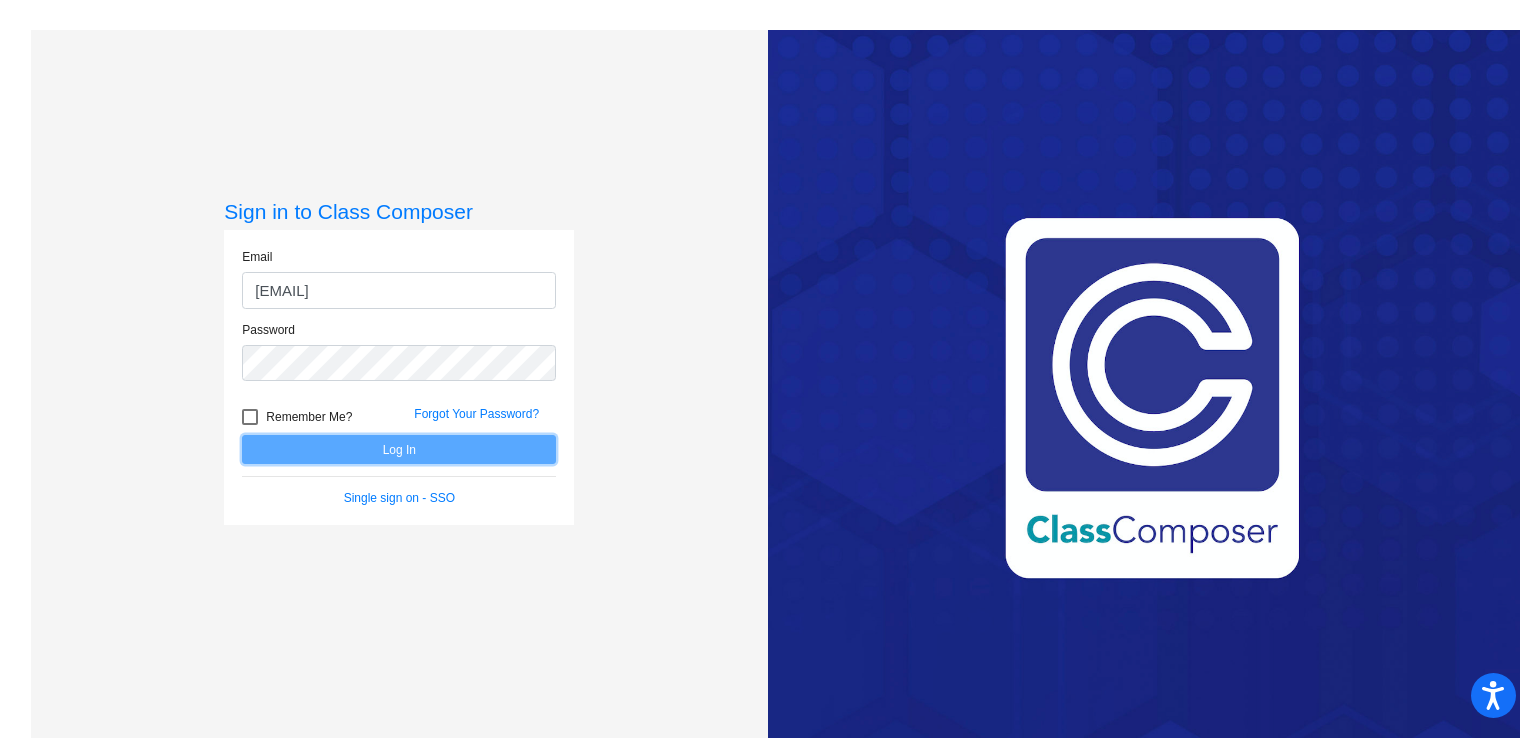click on "Log In" 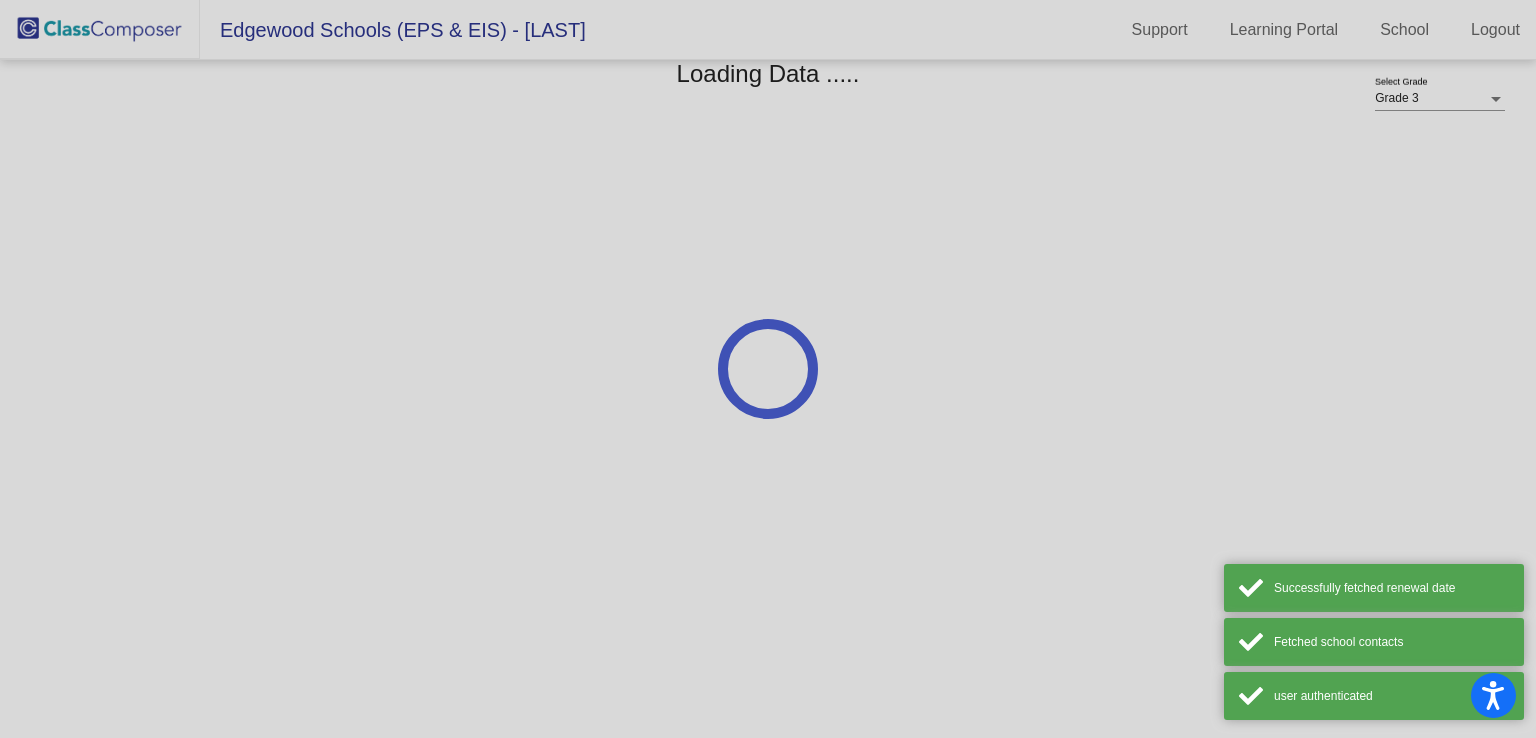 click 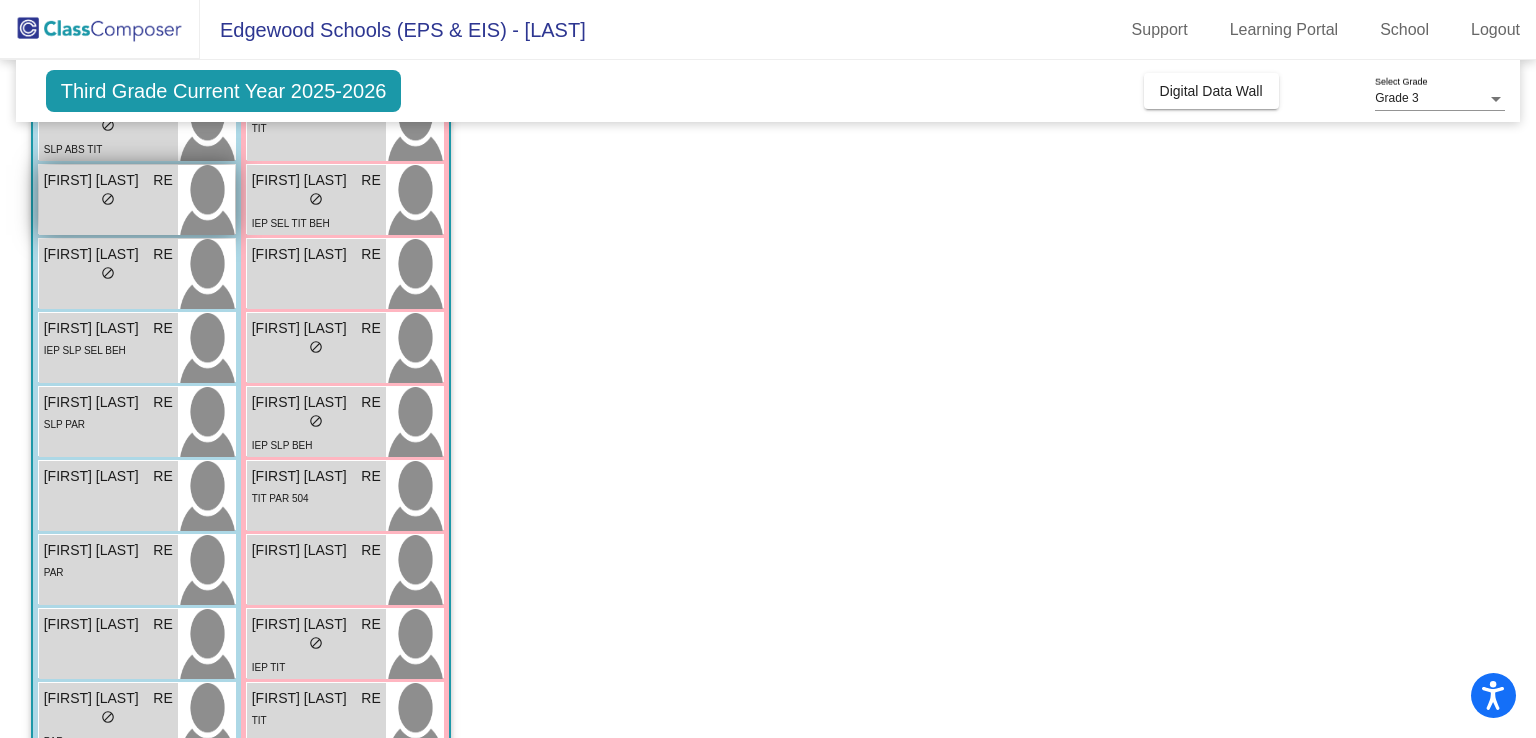 scroll, scrollTop: 353, scrollLeft: 0, axis: vertical 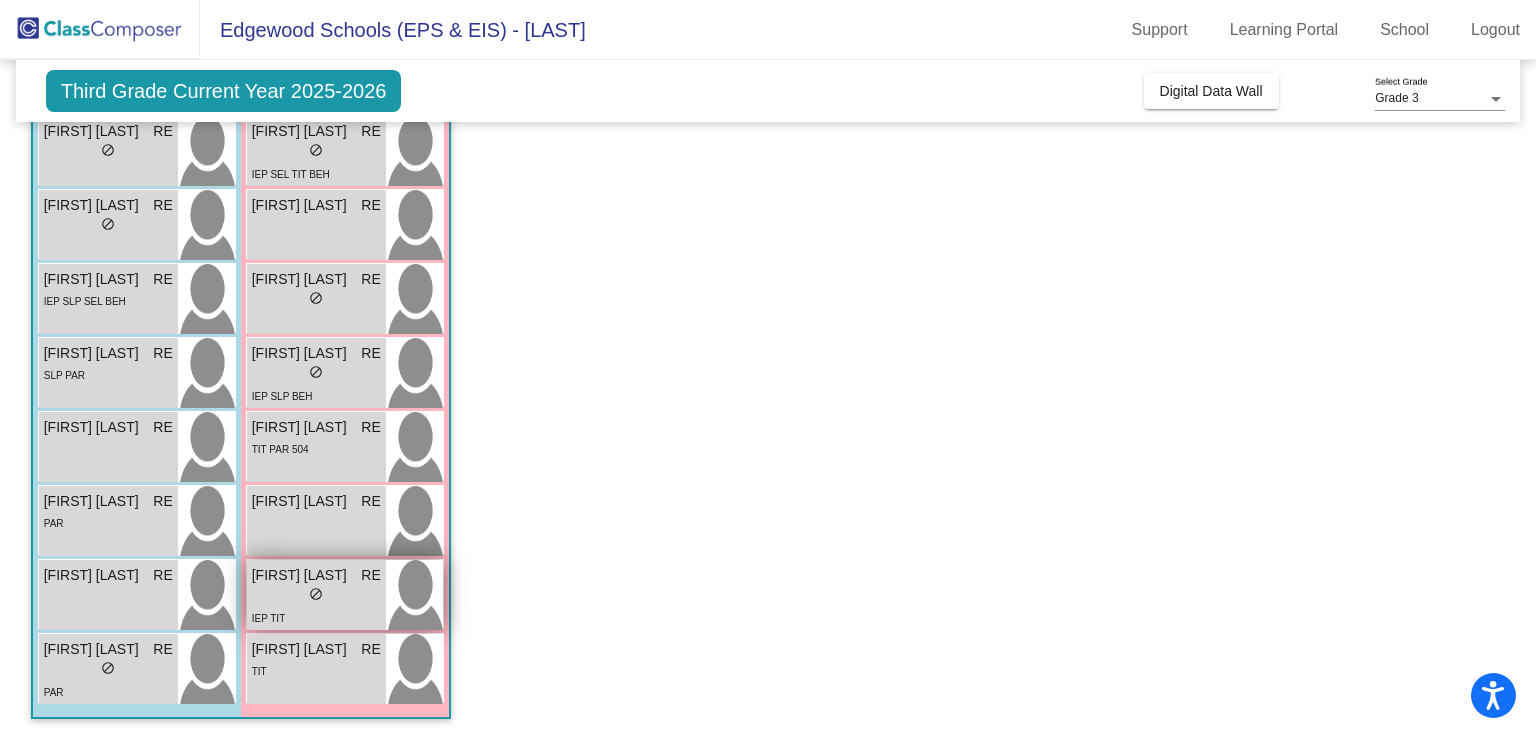 click on "[FIRST] [LAST]" at bounding box center (302, 575) 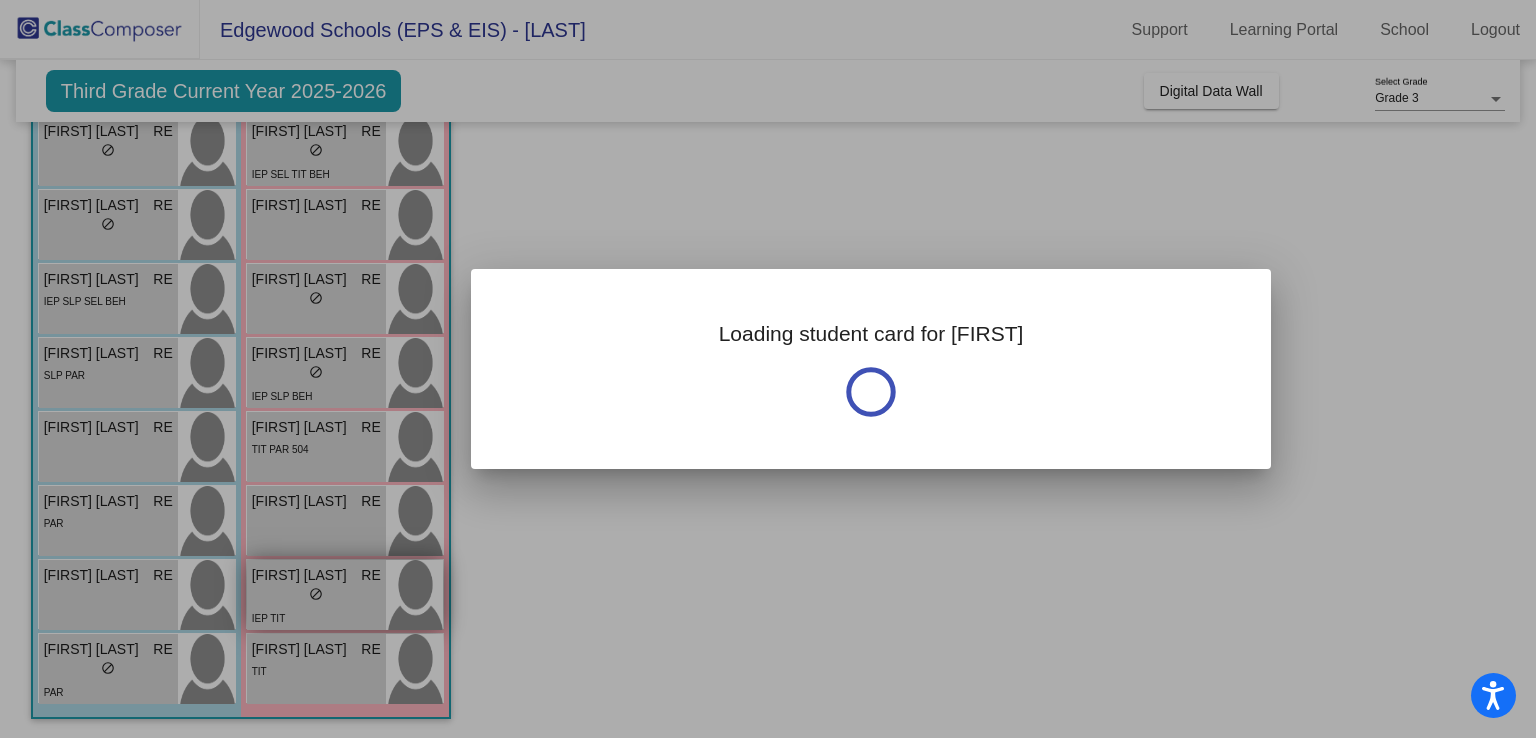 click at bounding box center [768, 369] 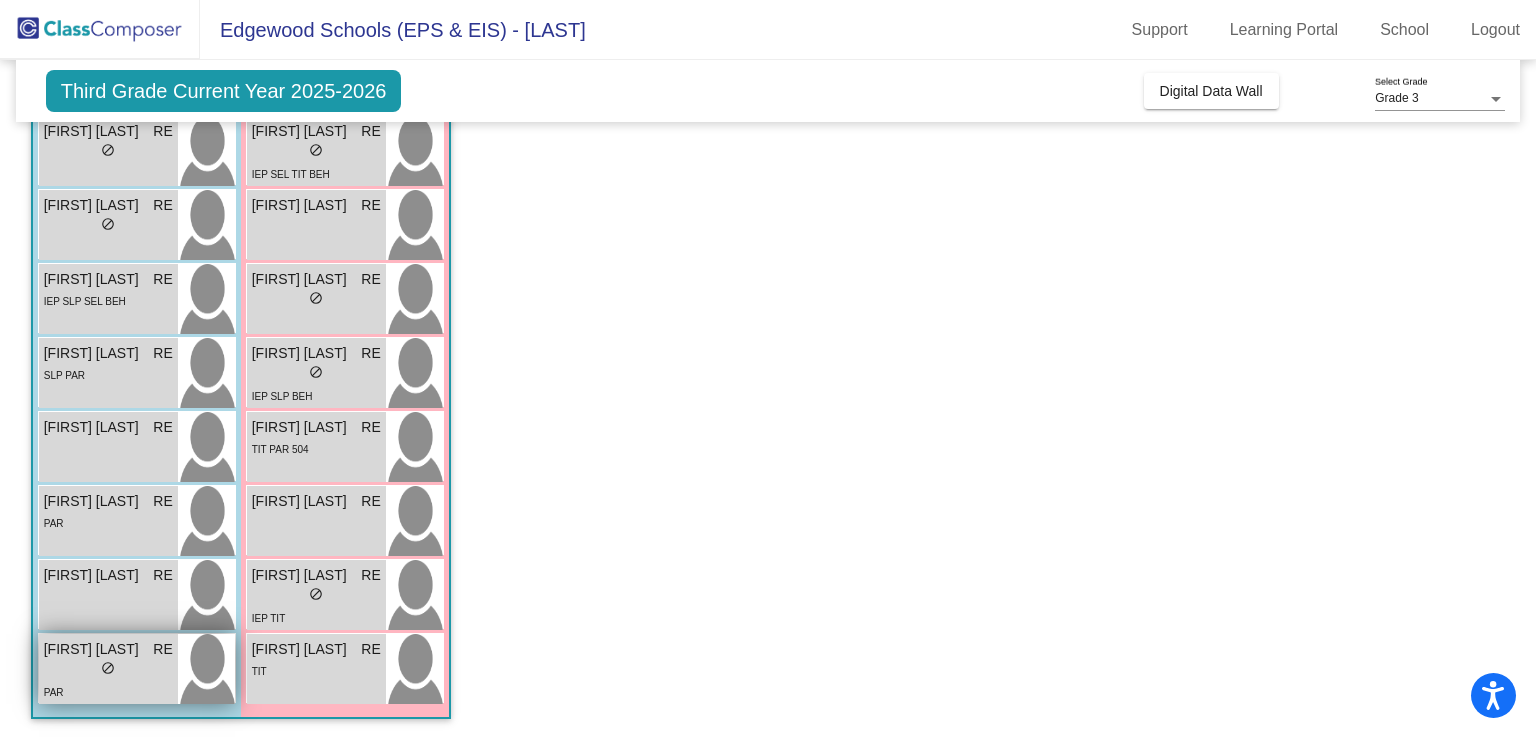 click on "lock do_not_disturb_alt" at bounding box center (108, 670) 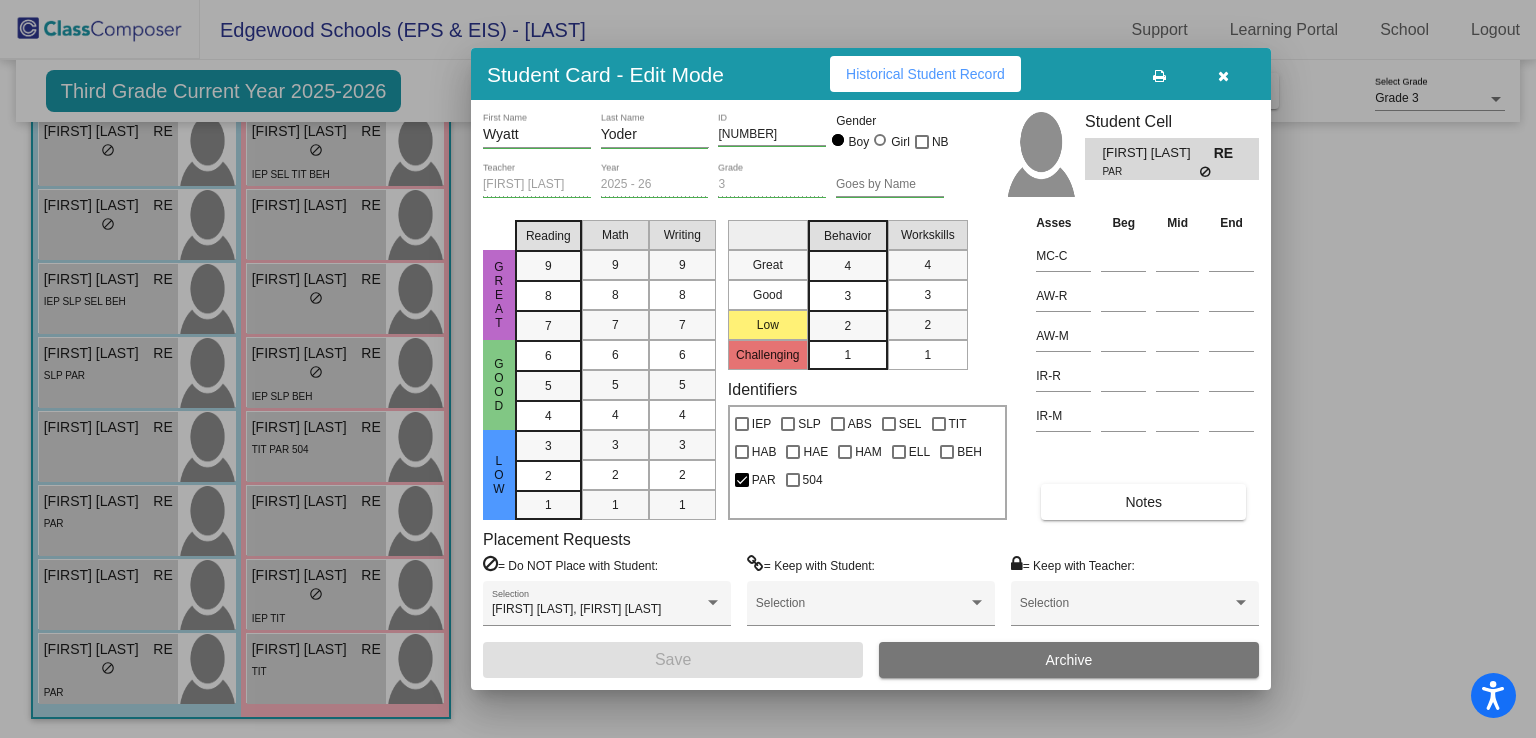 click at bounding box center [1223, 76] 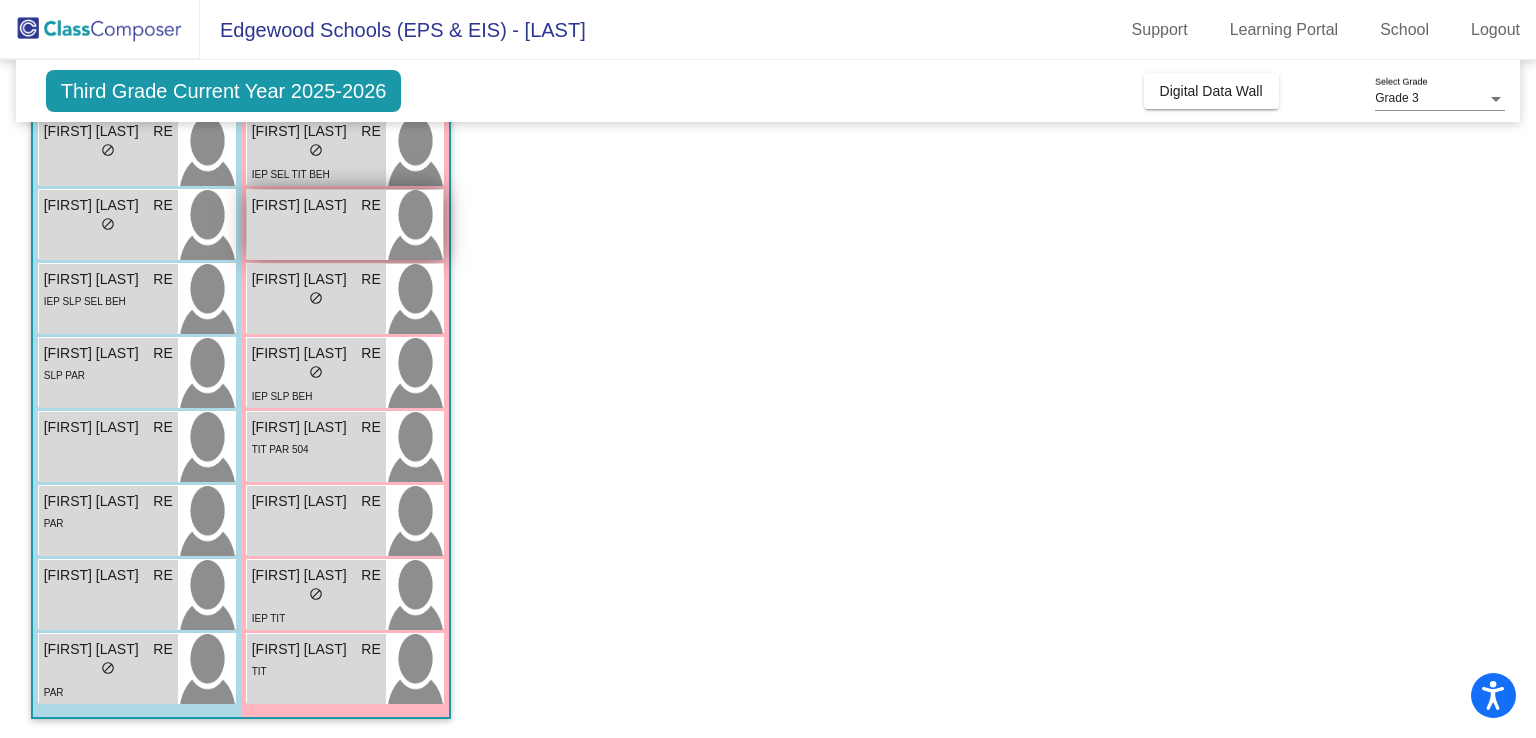 click on "[FIRST] RE lock do_not_disturb_alt" at bounding box center (316, 225) 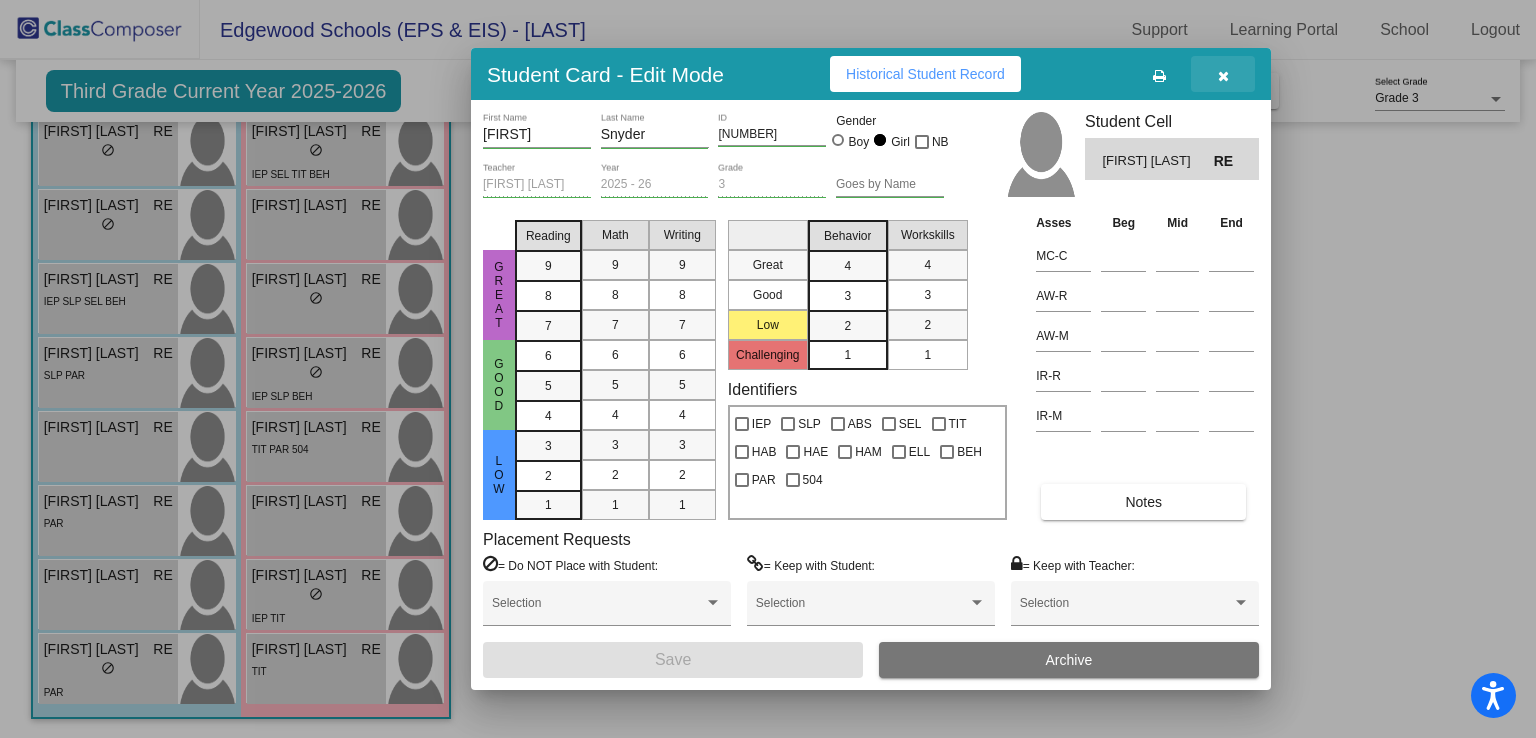 click at bounding box center (1223, 74) 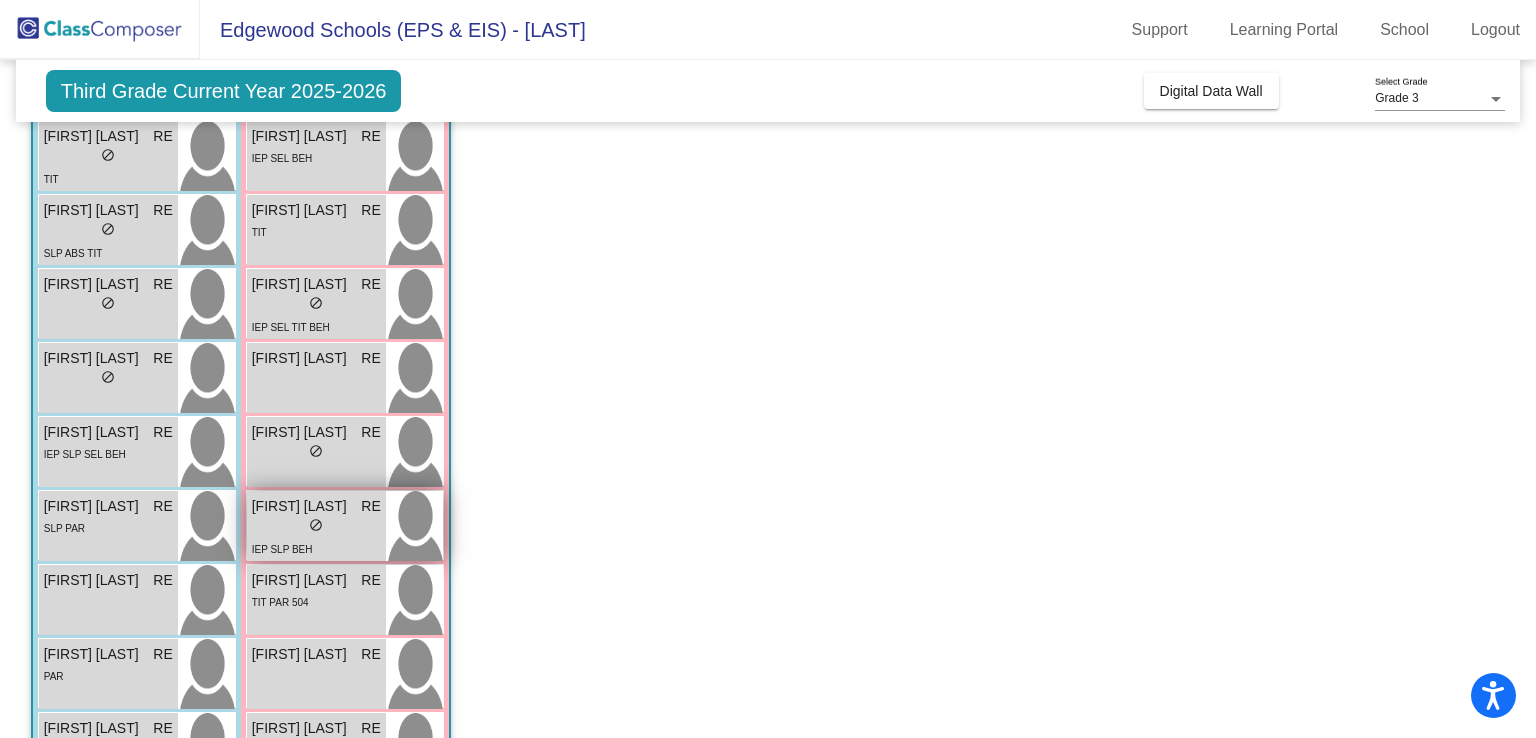 scroll, scrollTop: 353, scrollLeft: 0, axis: vertical 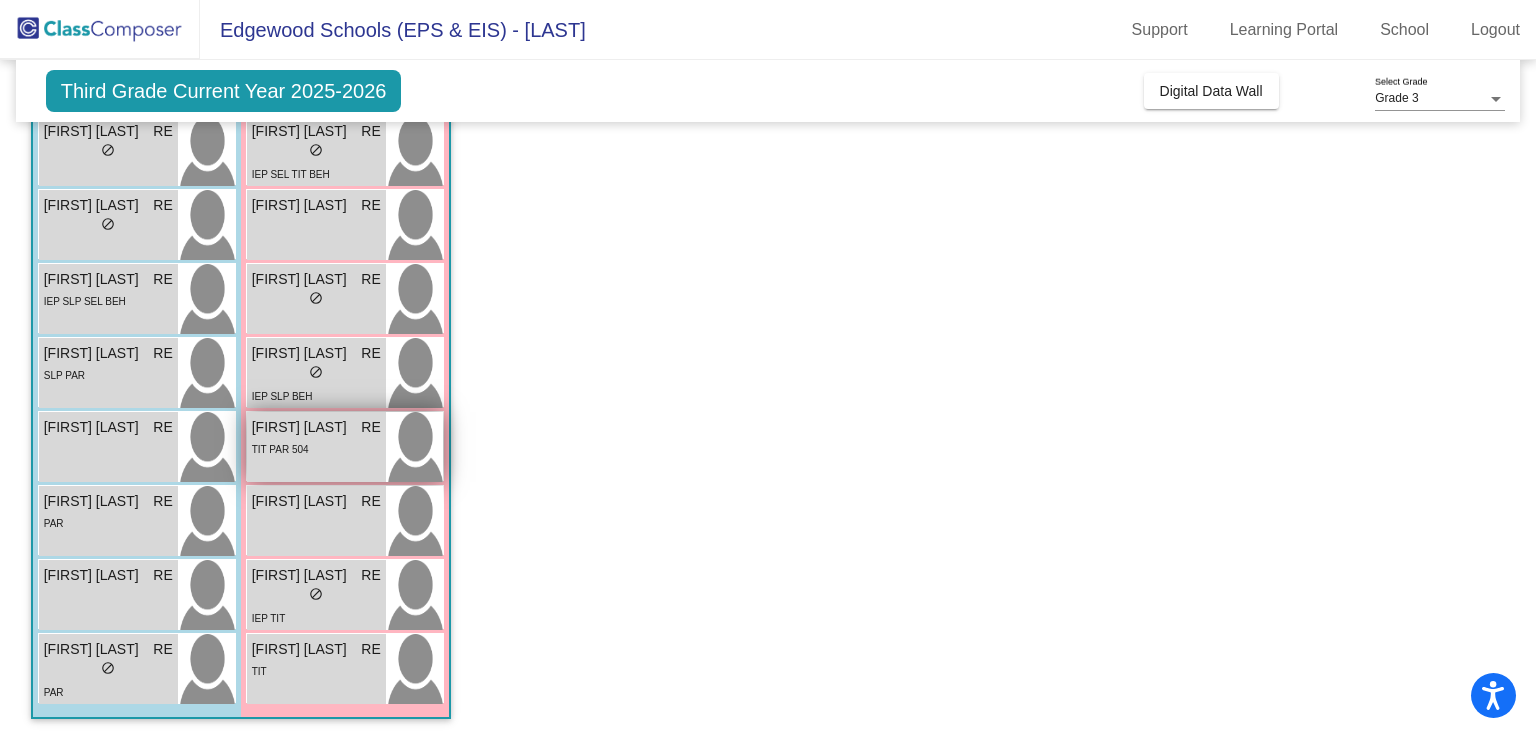 click on "TIT PAR 504" at bounding box center [316, 448] 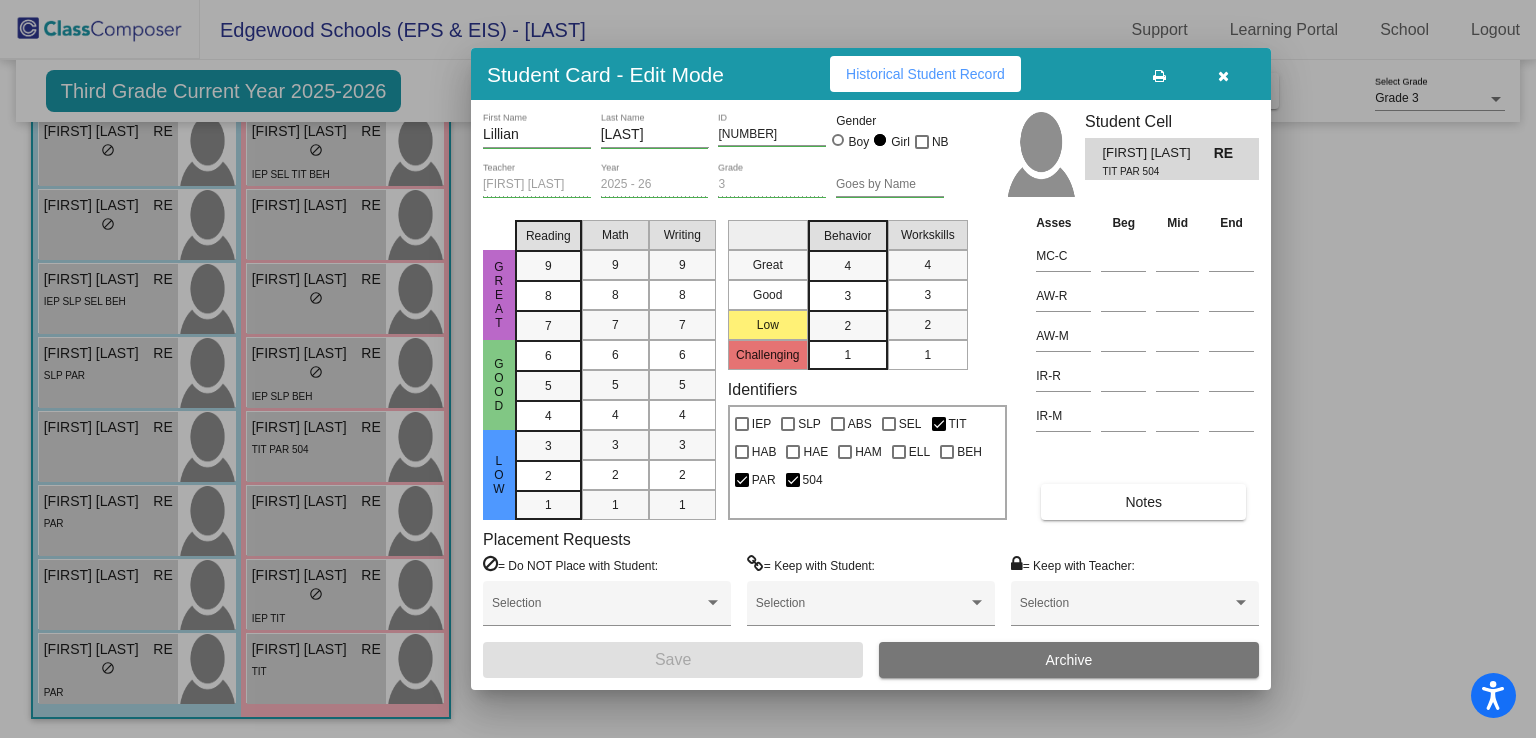 click at bounding box center [1223, 76] 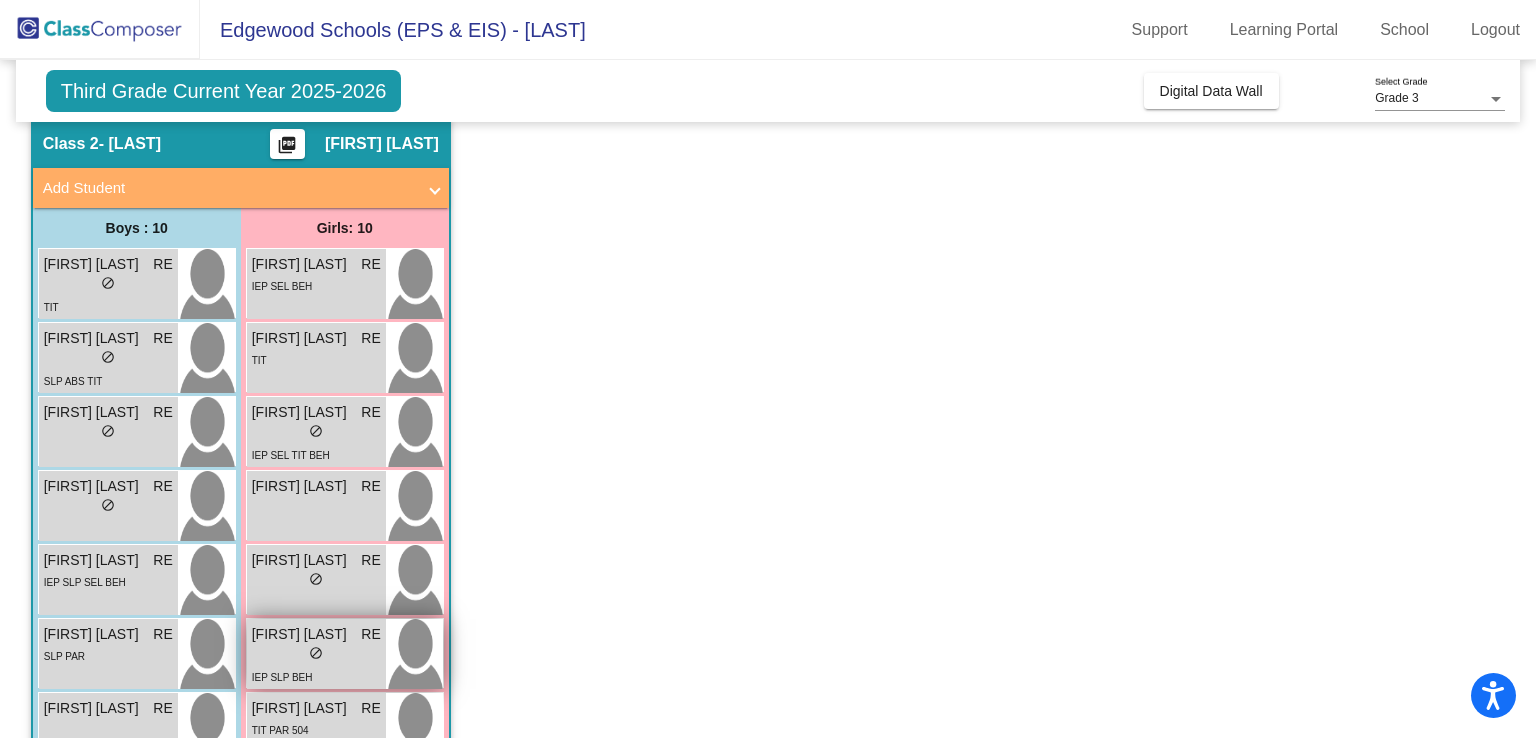 scroll, scrollTop: 74, scrollLeft: 0, axis: vertical 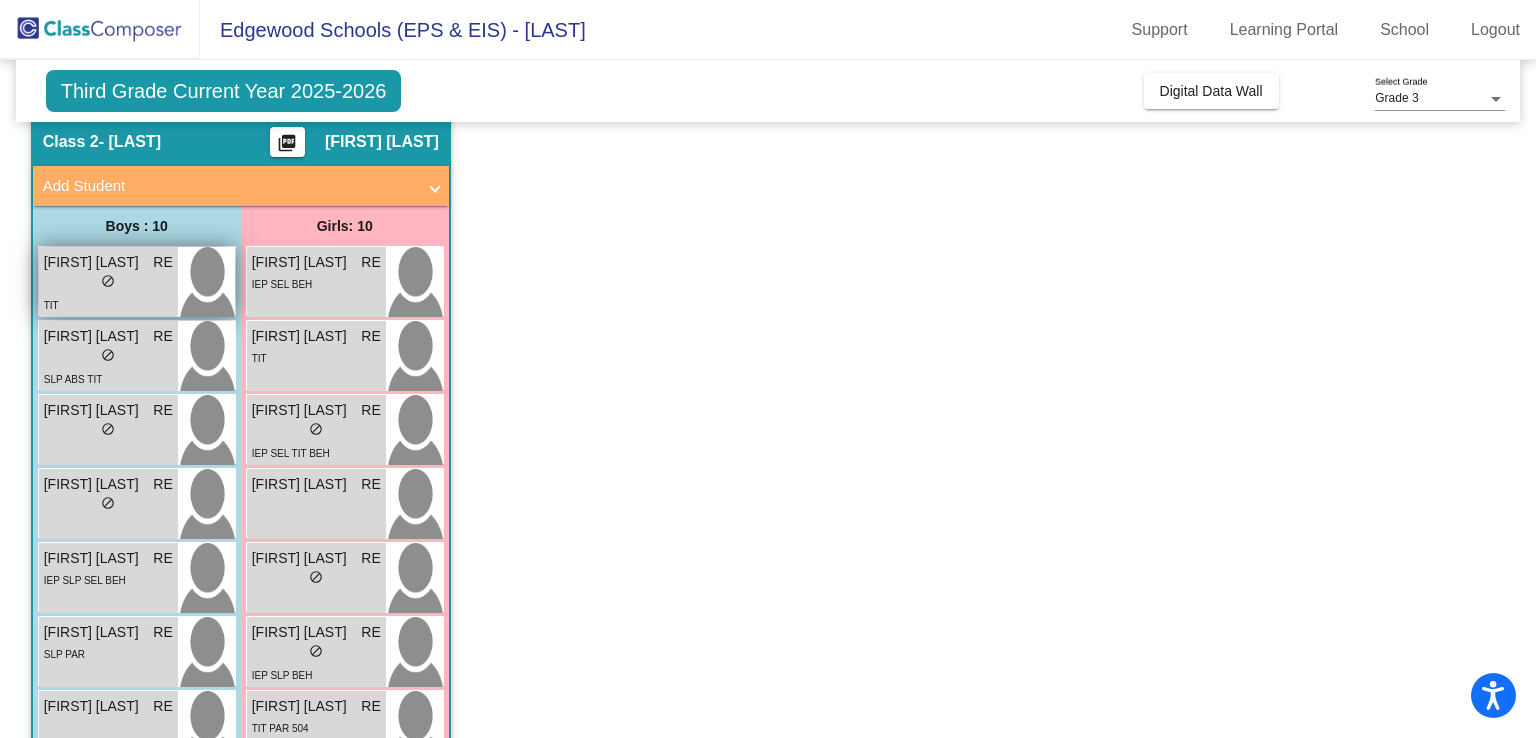 click on "lock do_not_disturb_alt" at bounding box center (108, 283) 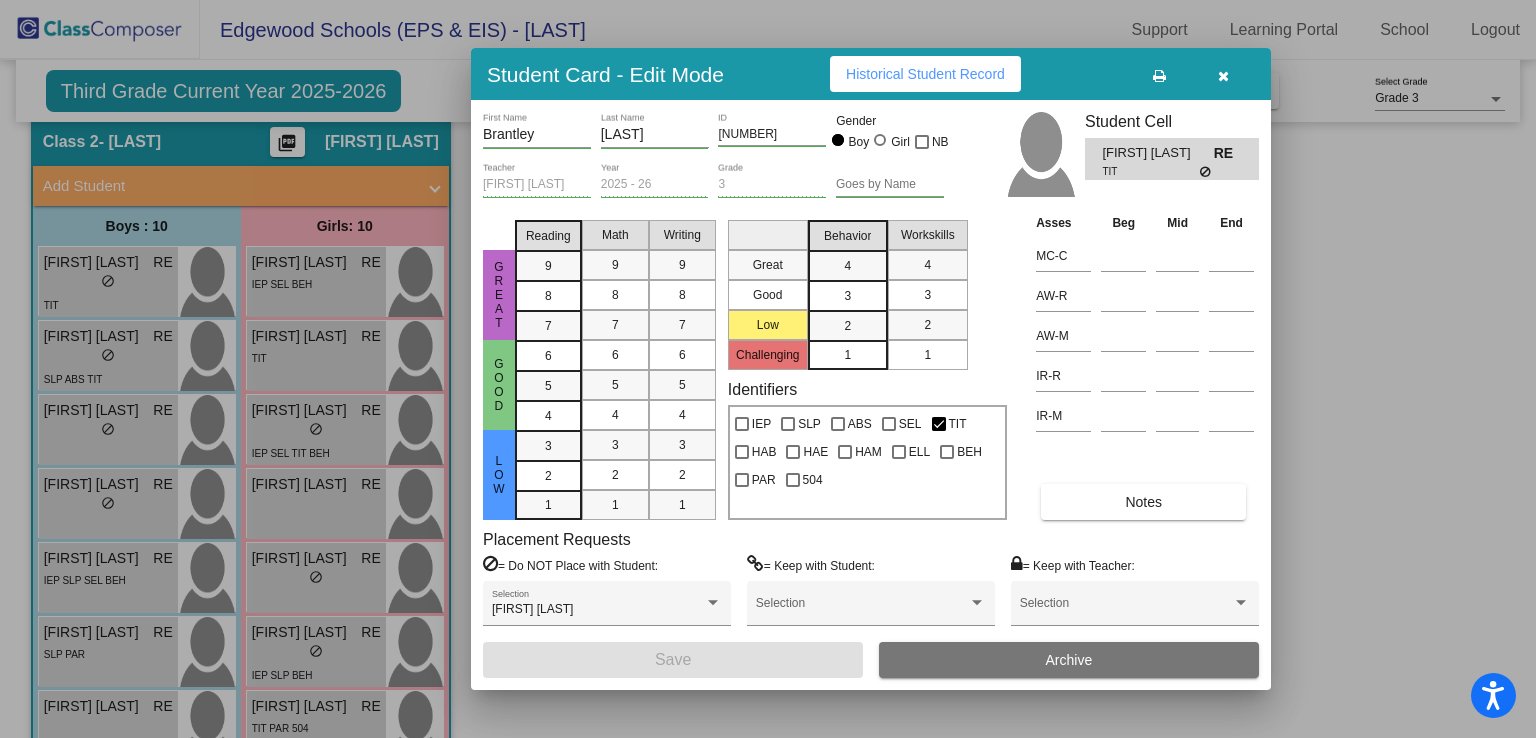 click at bounding box center [768, 369] 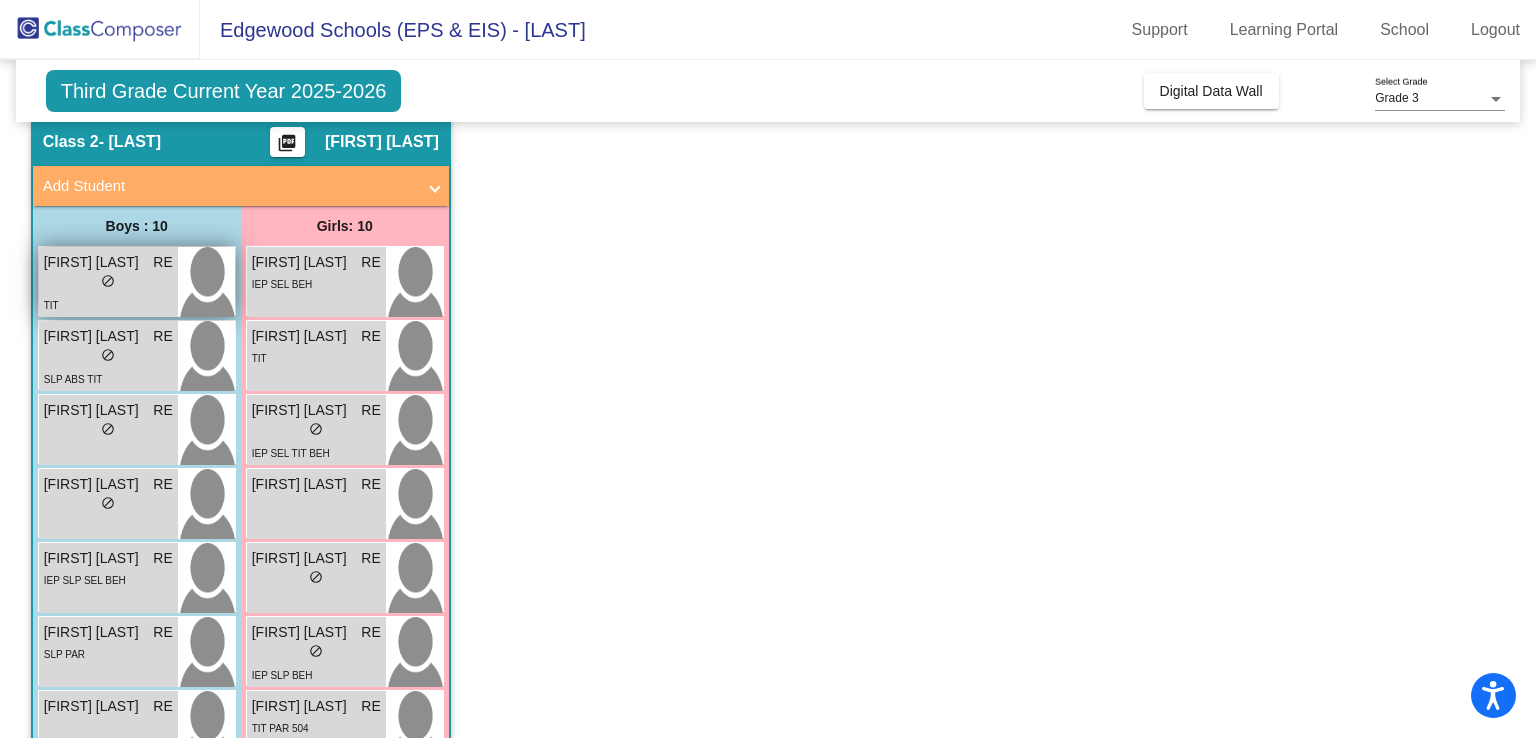 click on "[FIRST] [LAST]" at bounding box center [94, 262] 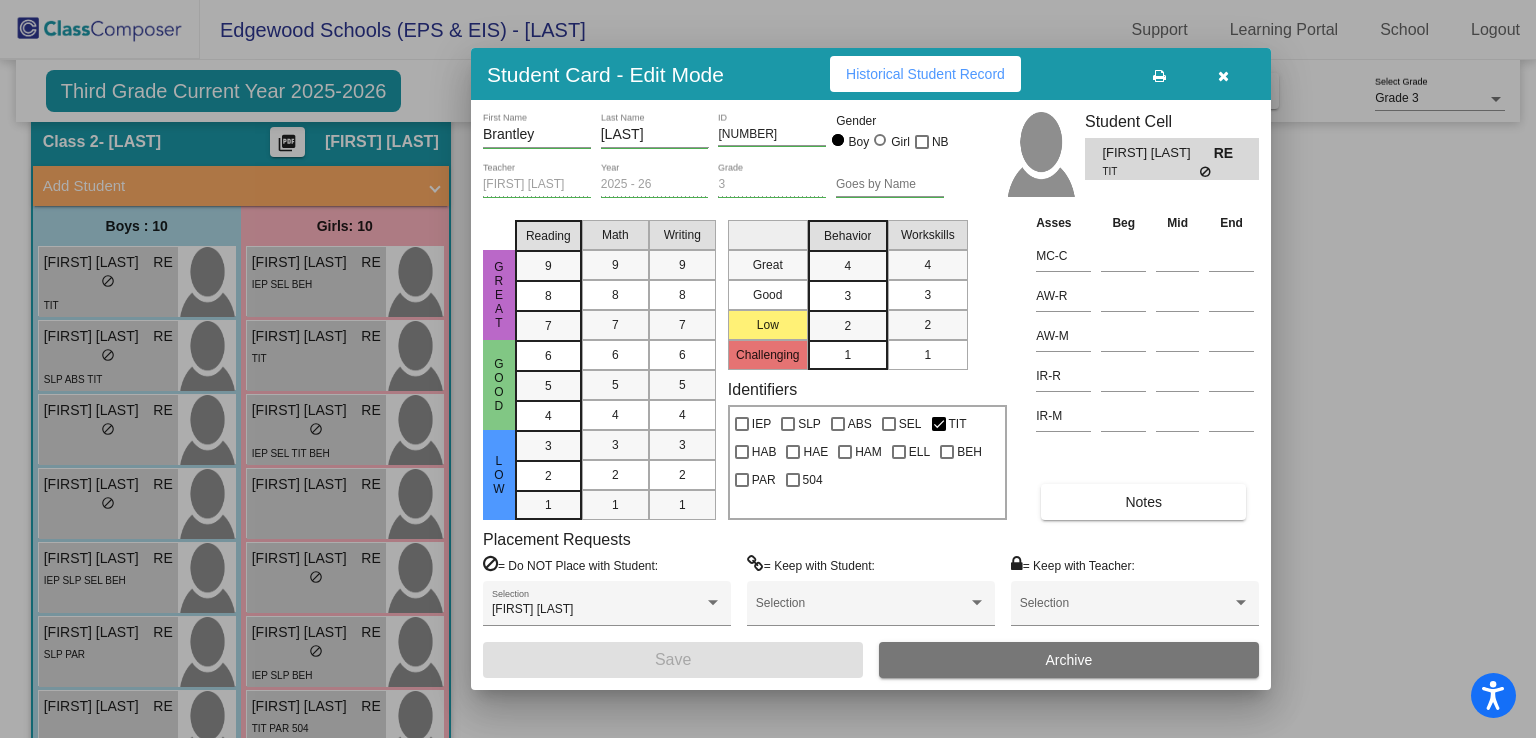 click at bounding box center (1223, 76) 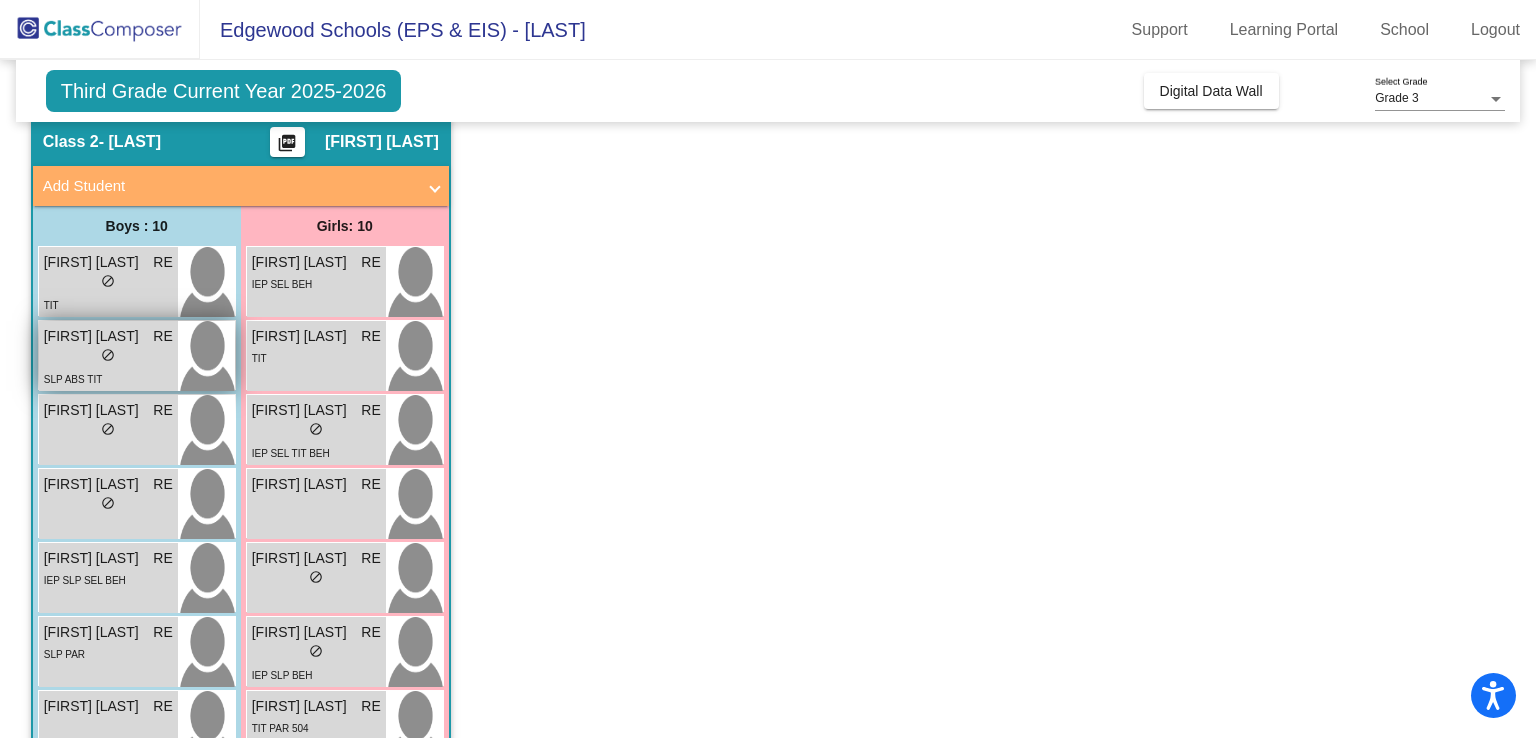 click on "lock do_not_disturb_alt" at bounding box center (108, 357) 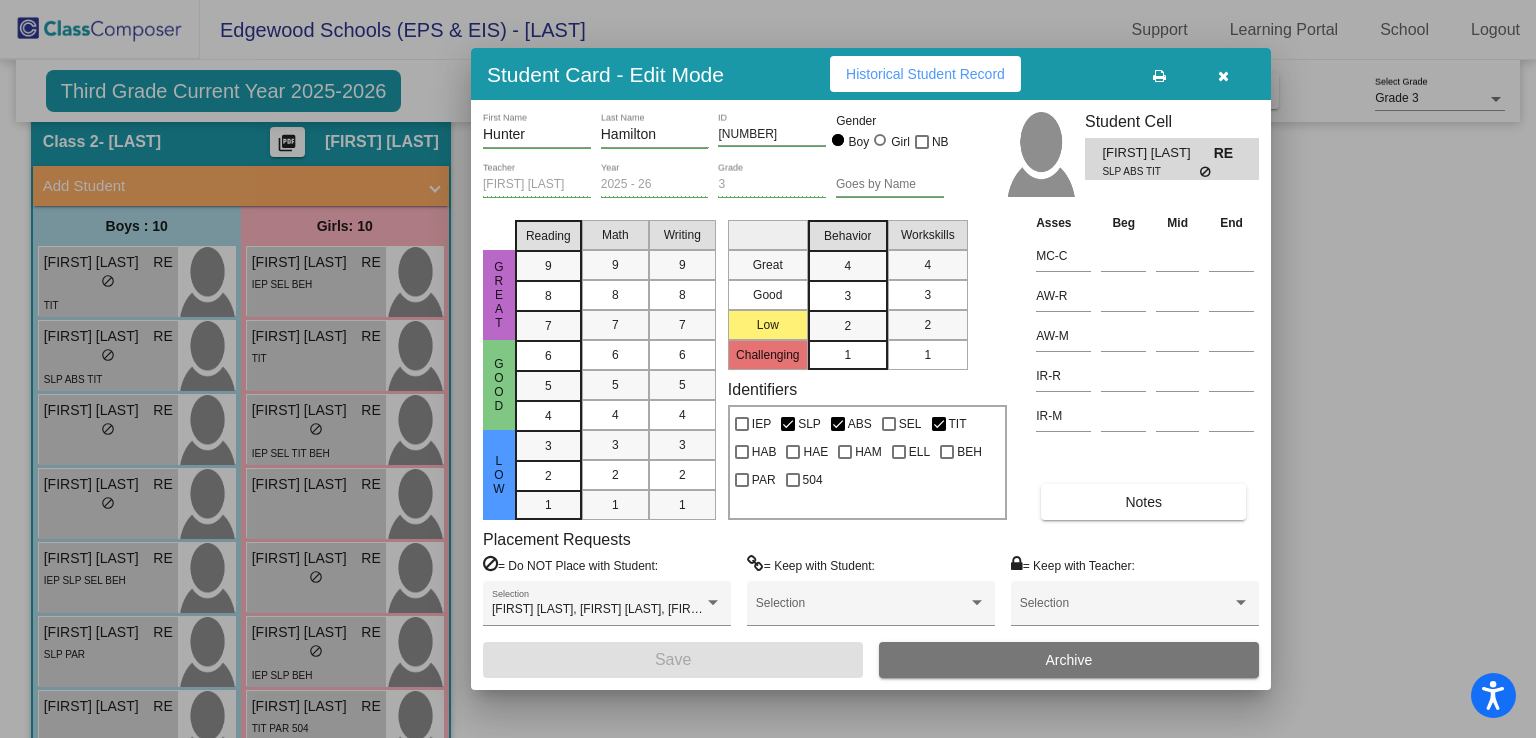click on "Notes" at bounding box center (1143, 502) 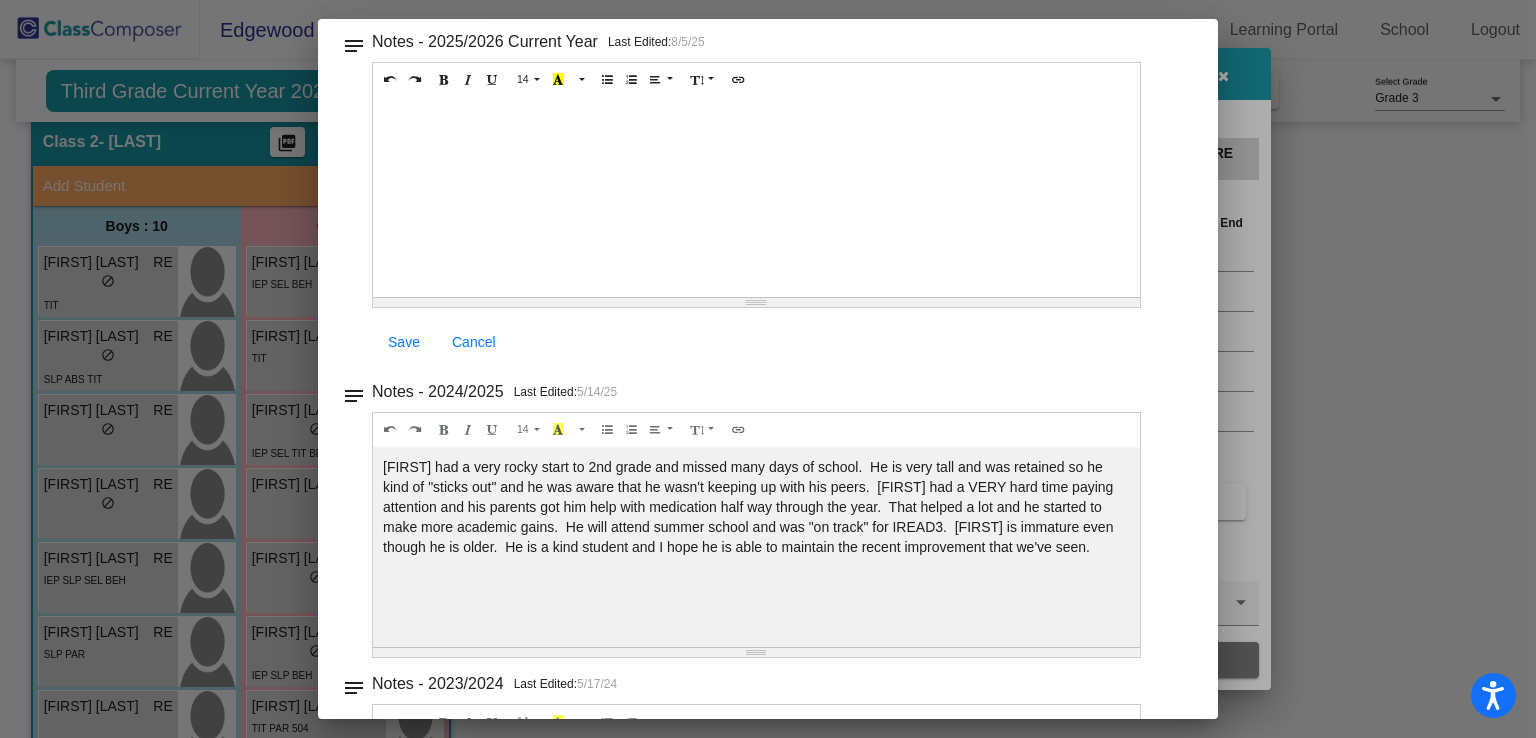 scroll, scrollTop: 0, scrollLeft: 0, axis: both 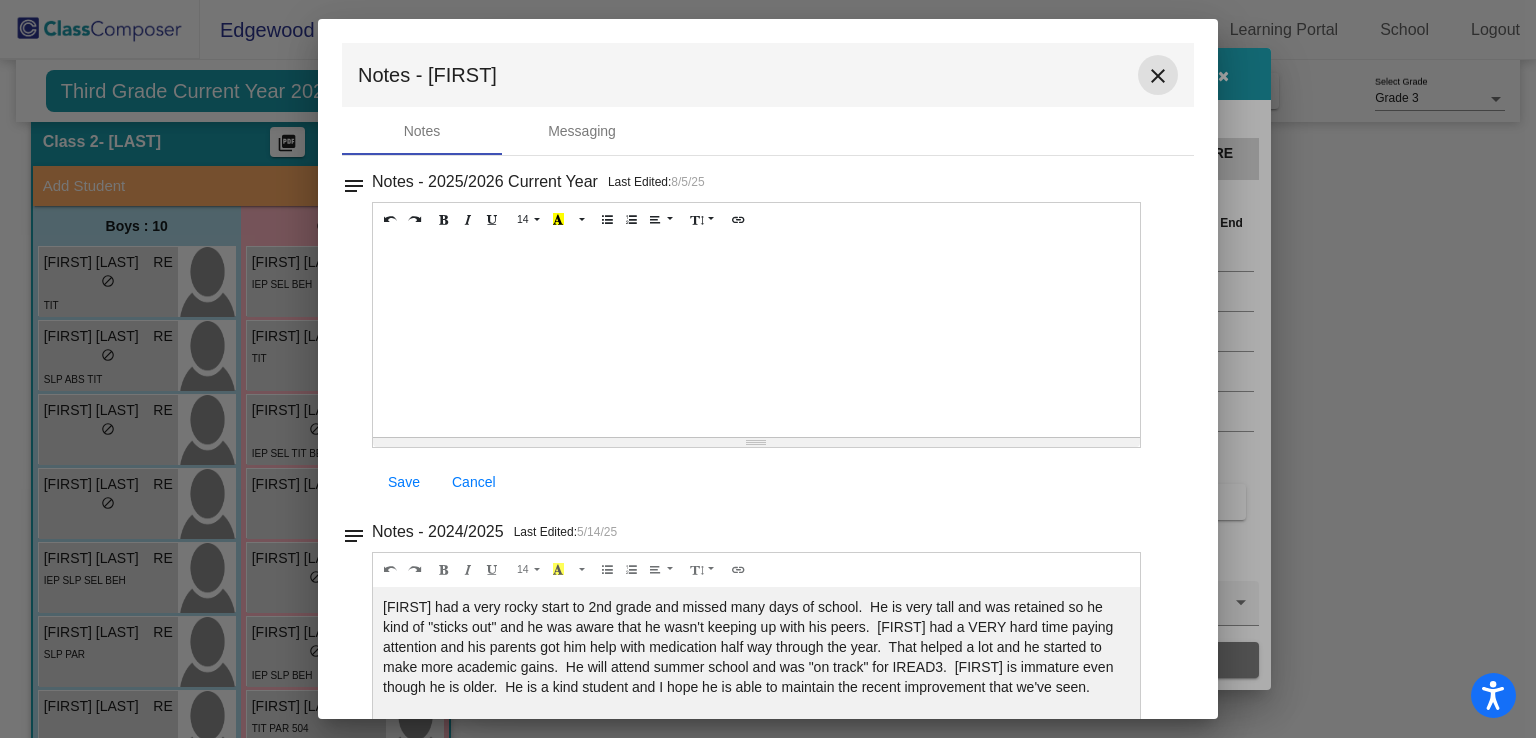 click on "close" at bounding box center (1158, 76) 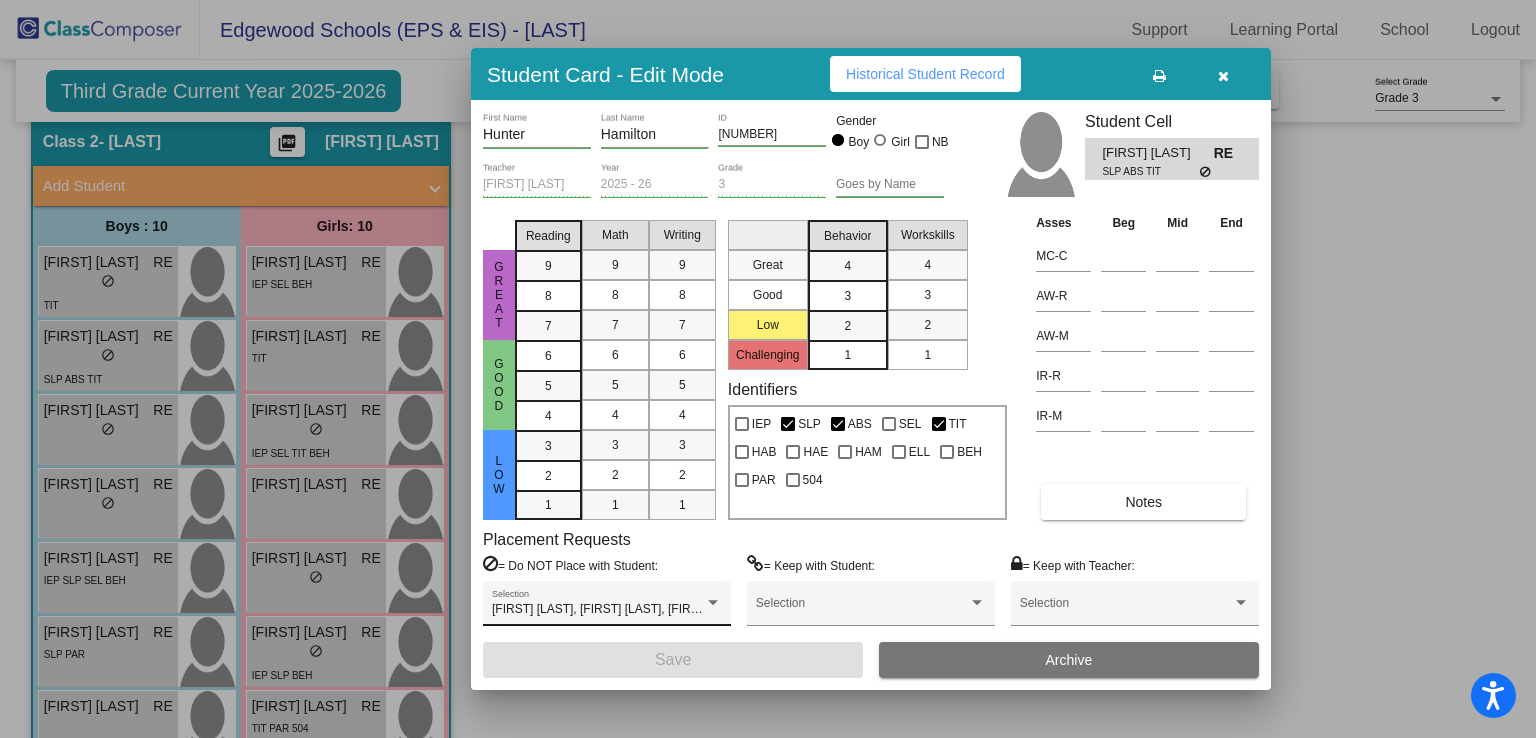click on "[FIRST] [LAST], [FIRST] [LAST], [FIRST] [LAST] Selection" at bounding box center [607, 608] 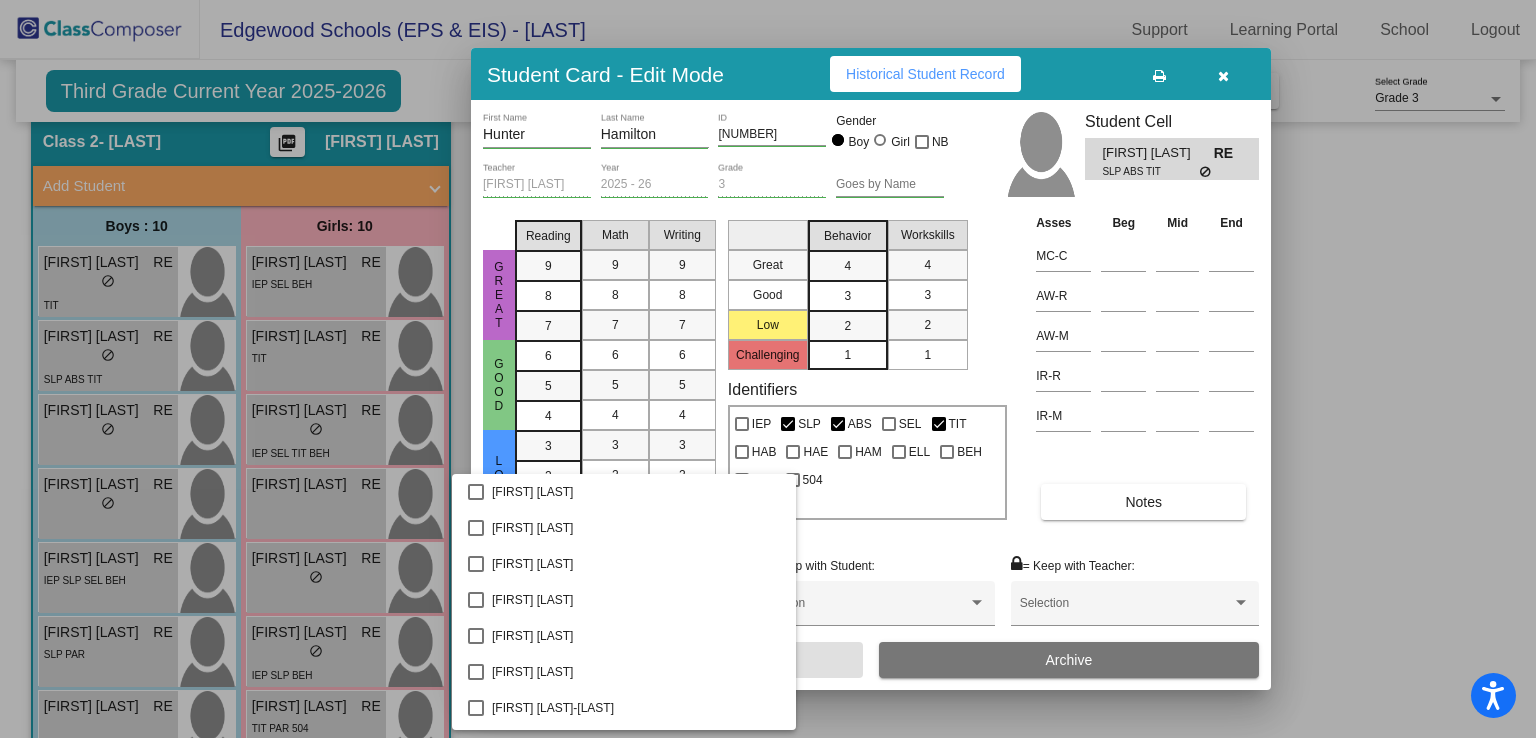 scroll, scrollTop: 3051, scrollLeft: 0, axis: vertical 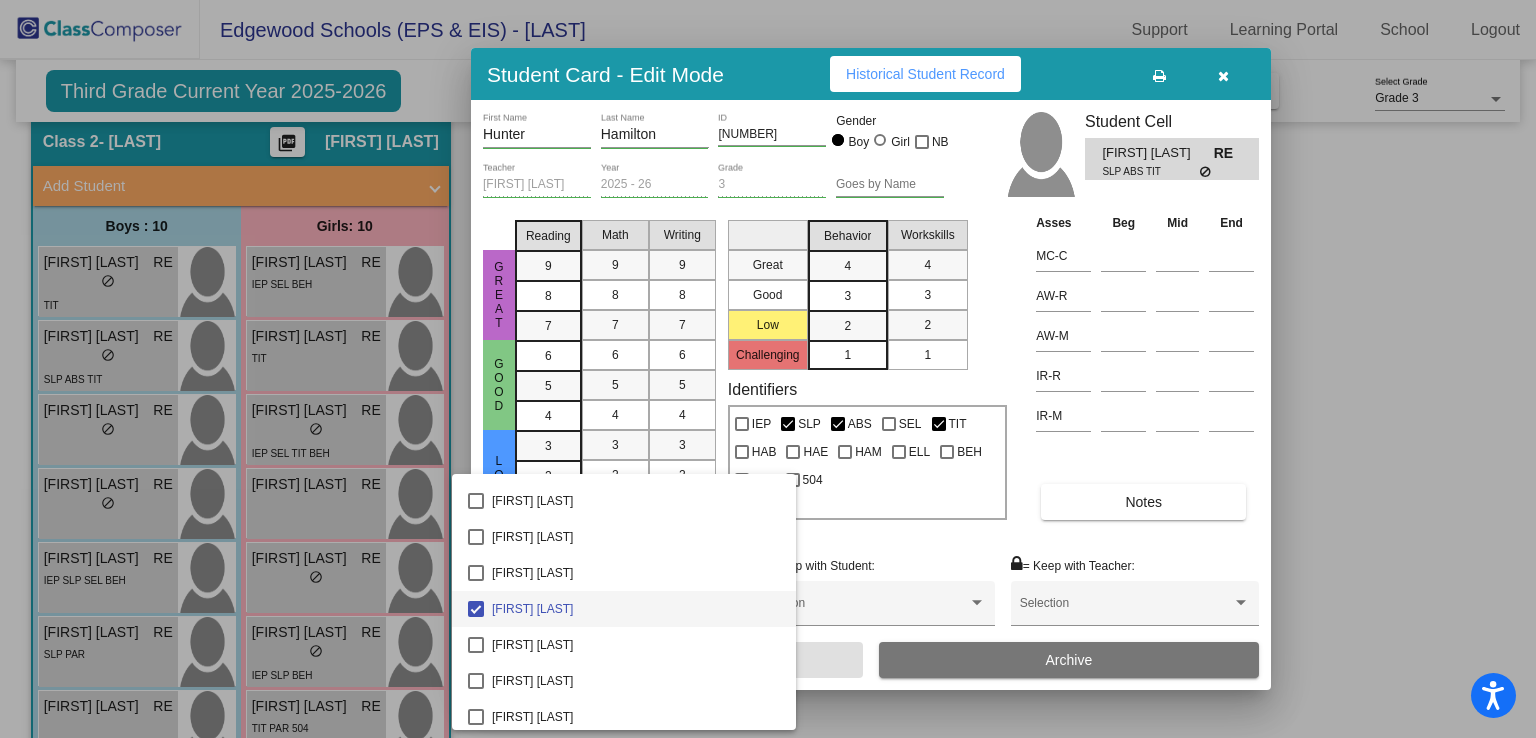 click at bounding box center [768, 369] 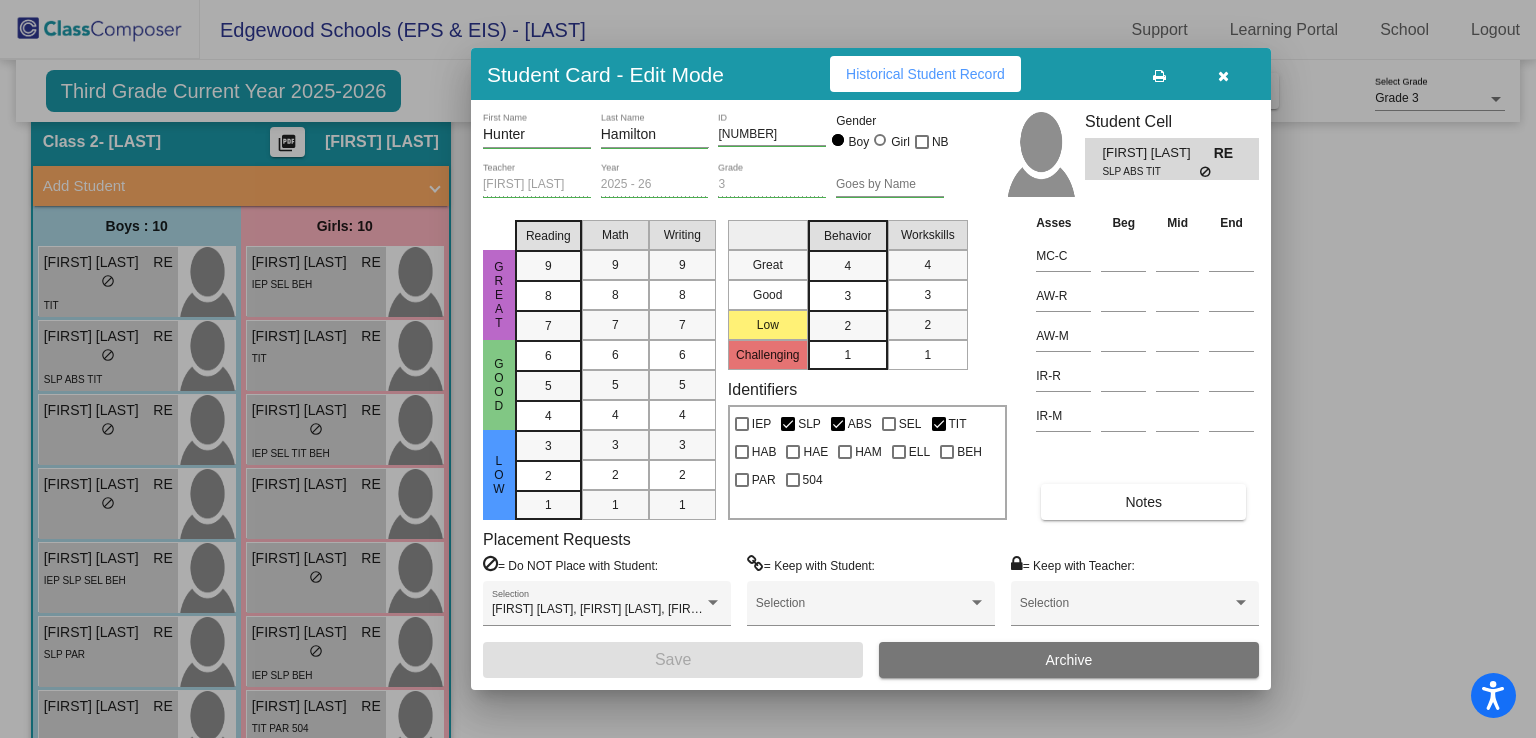 click at bounding box center (1223, 76) 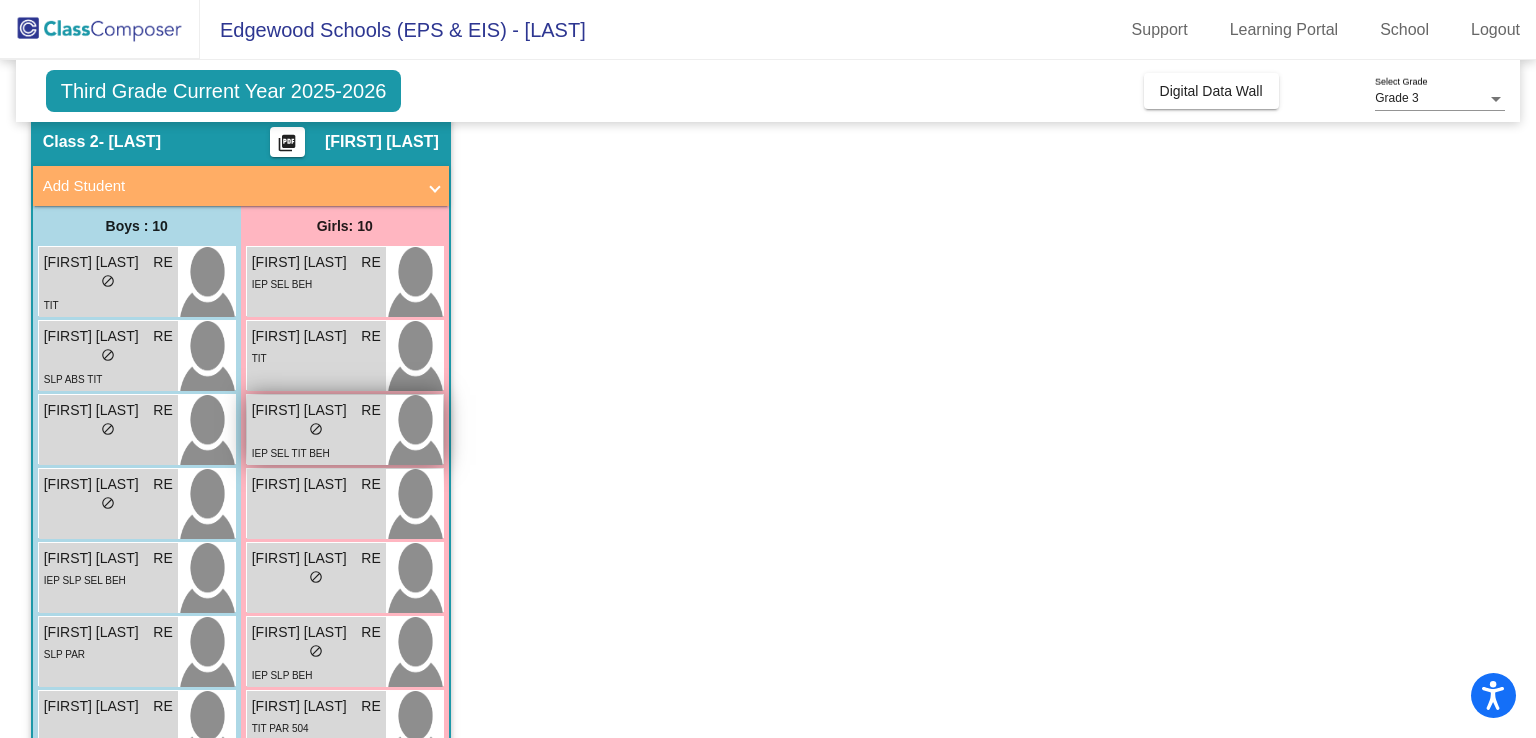 click on "[FIRST] [LAST]" at bounding box center (302, 410) 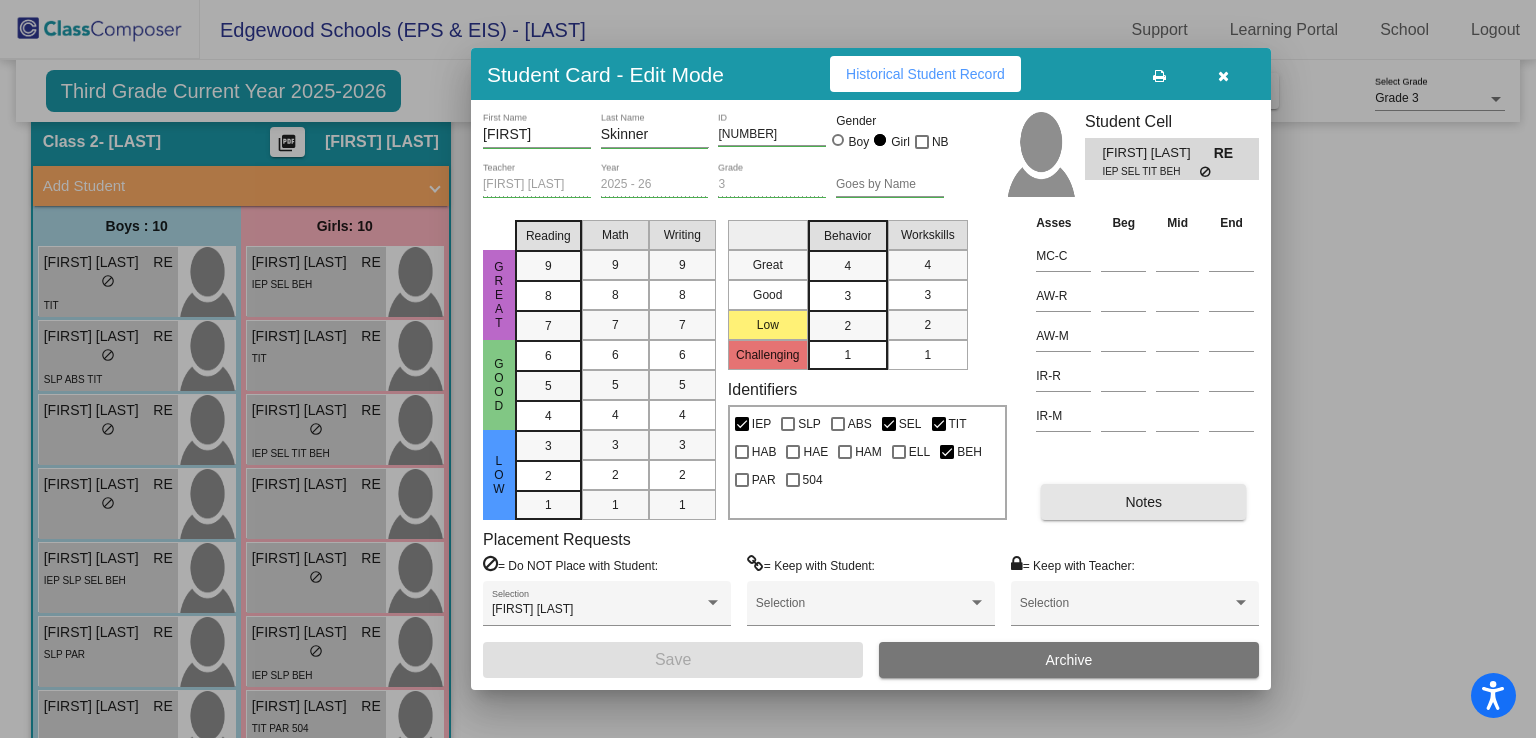 click on "Notes" at bounding box center [1143, 502] 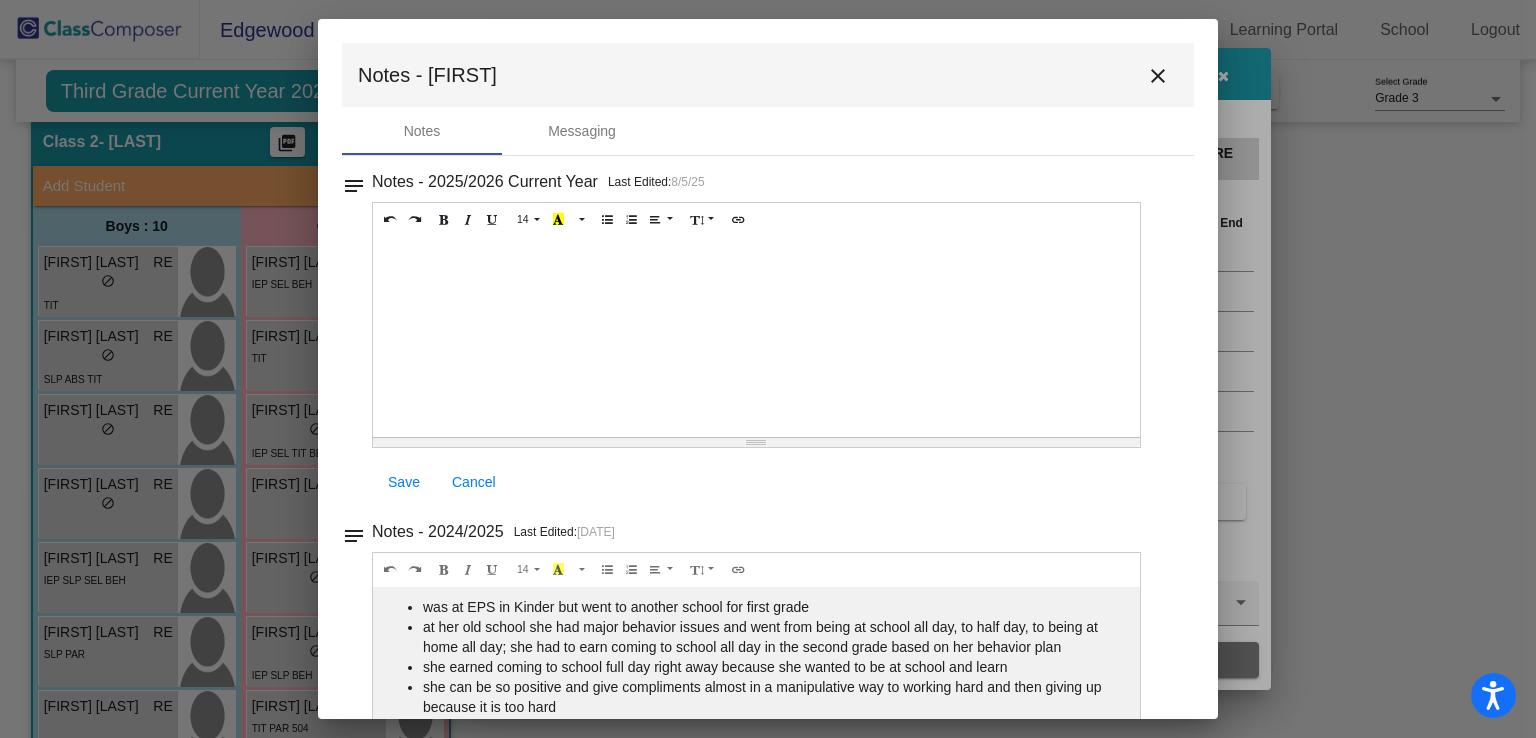 scroll, scrollTop: 100, scrollLeft: 0, axis: vertical 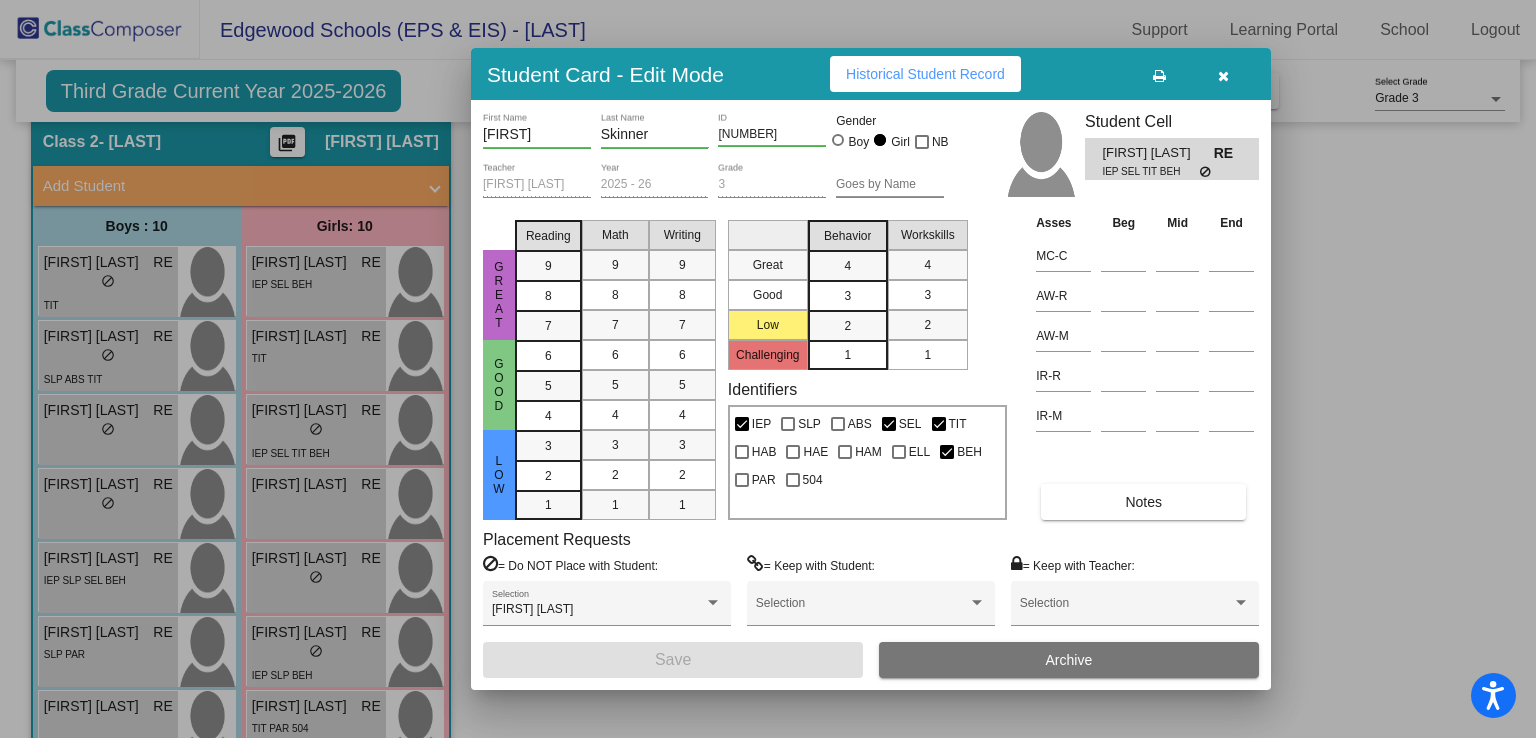 click on "Notes" at bounding box center (1143, 502) 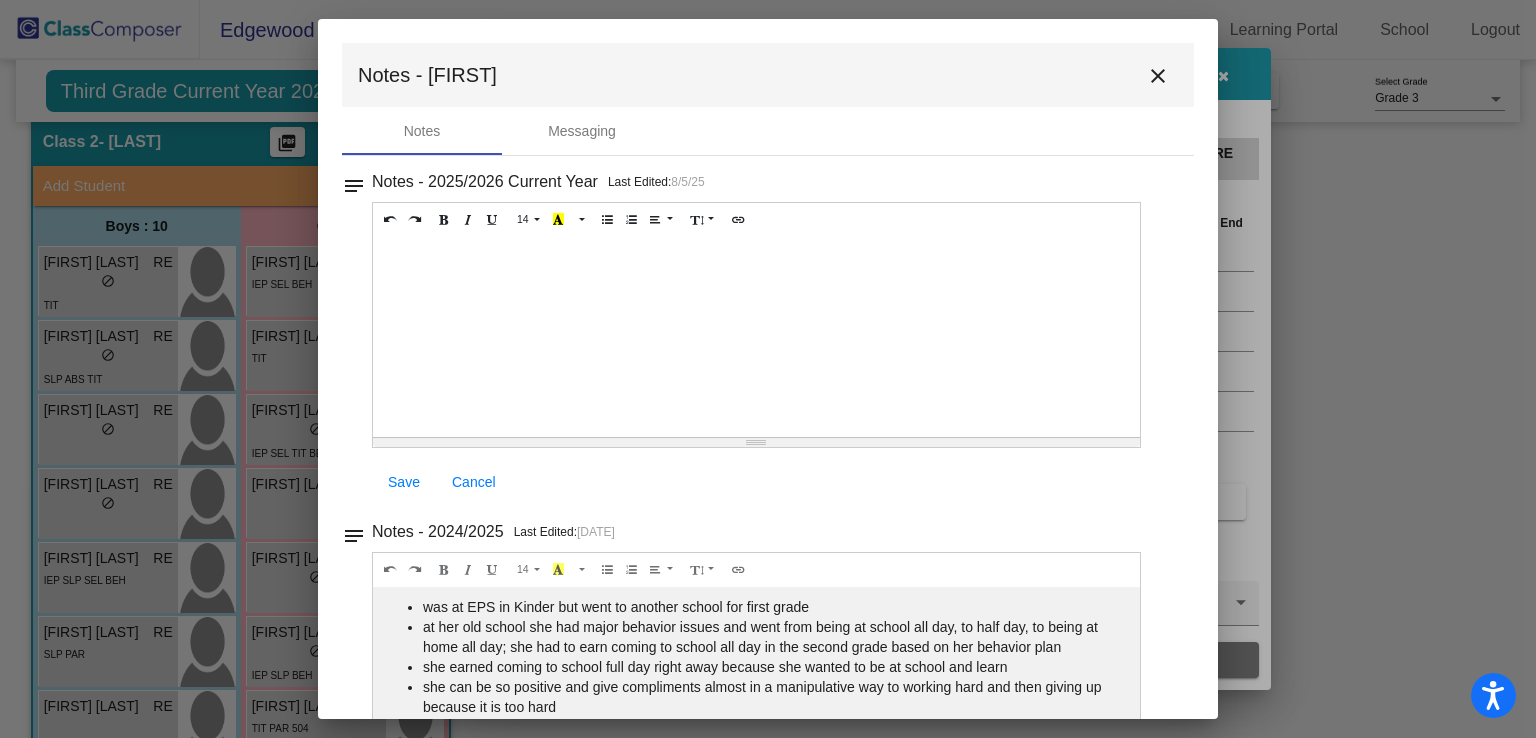 scroll, scrollTop: 100, scrollLeft: 0, axis: vertical 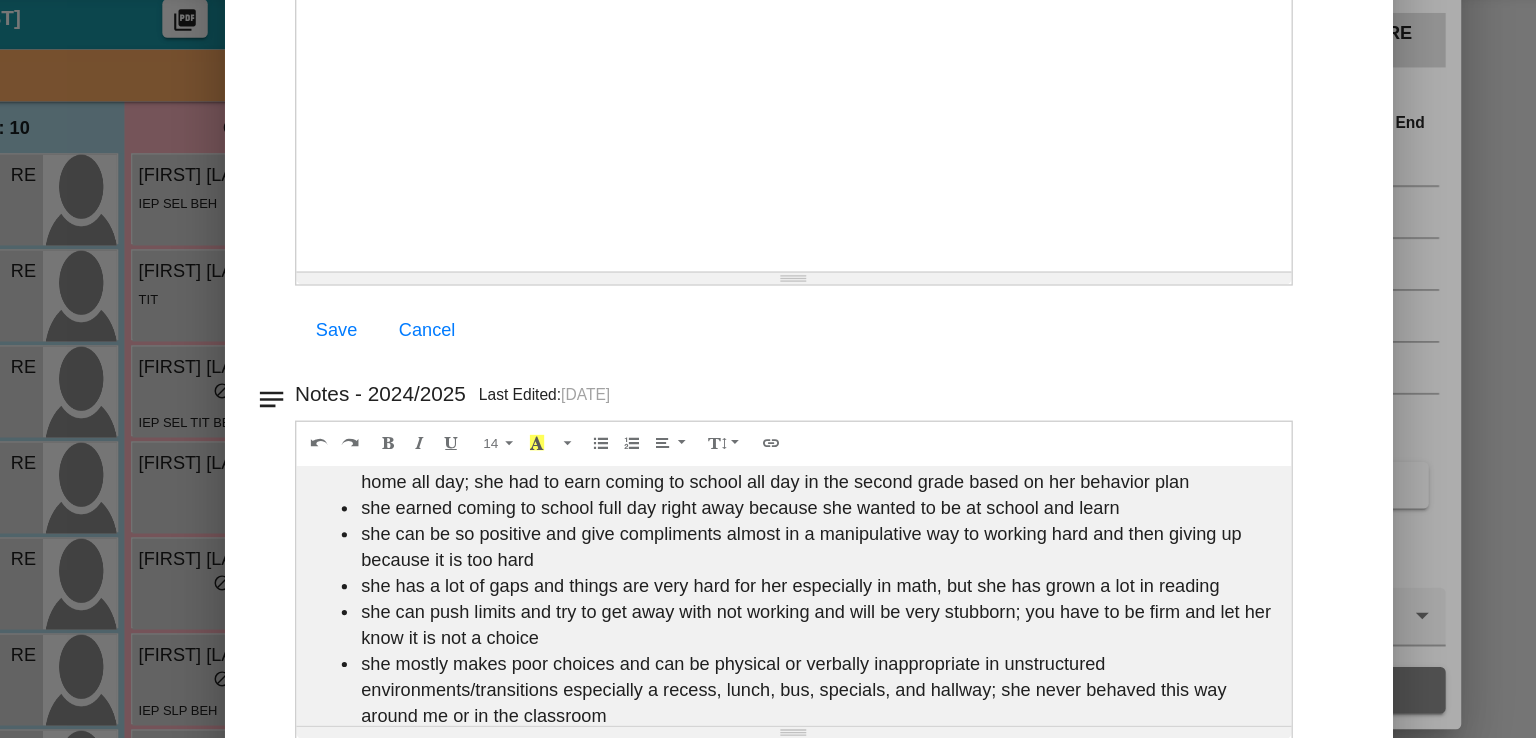 click on "she can be so positive and give compliments almost in a manipulative way to working hard and then giving up because it is too hard" at bounding box center (776, 549) 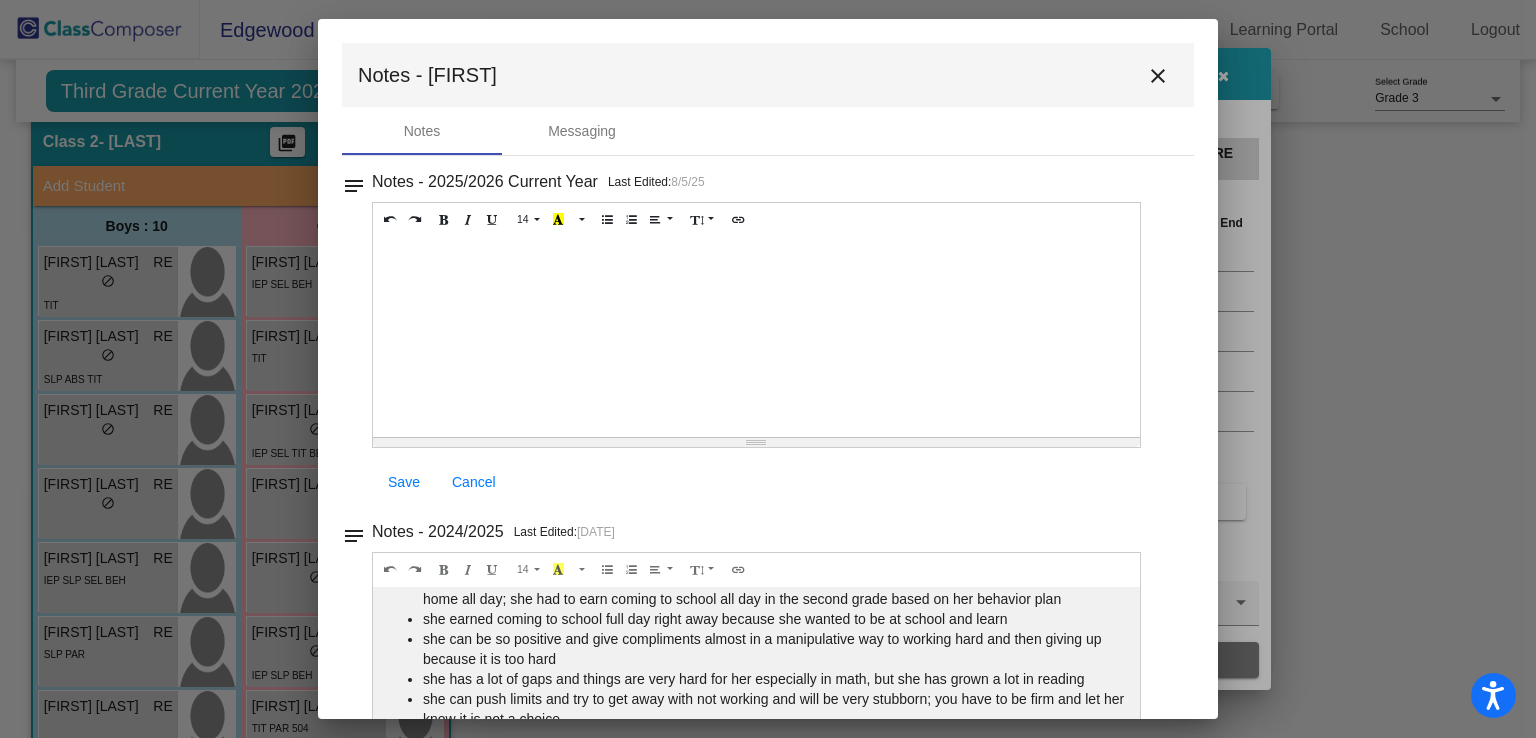 scroll, scrollTop: 100, scrollLeft: 0, axis: vertical 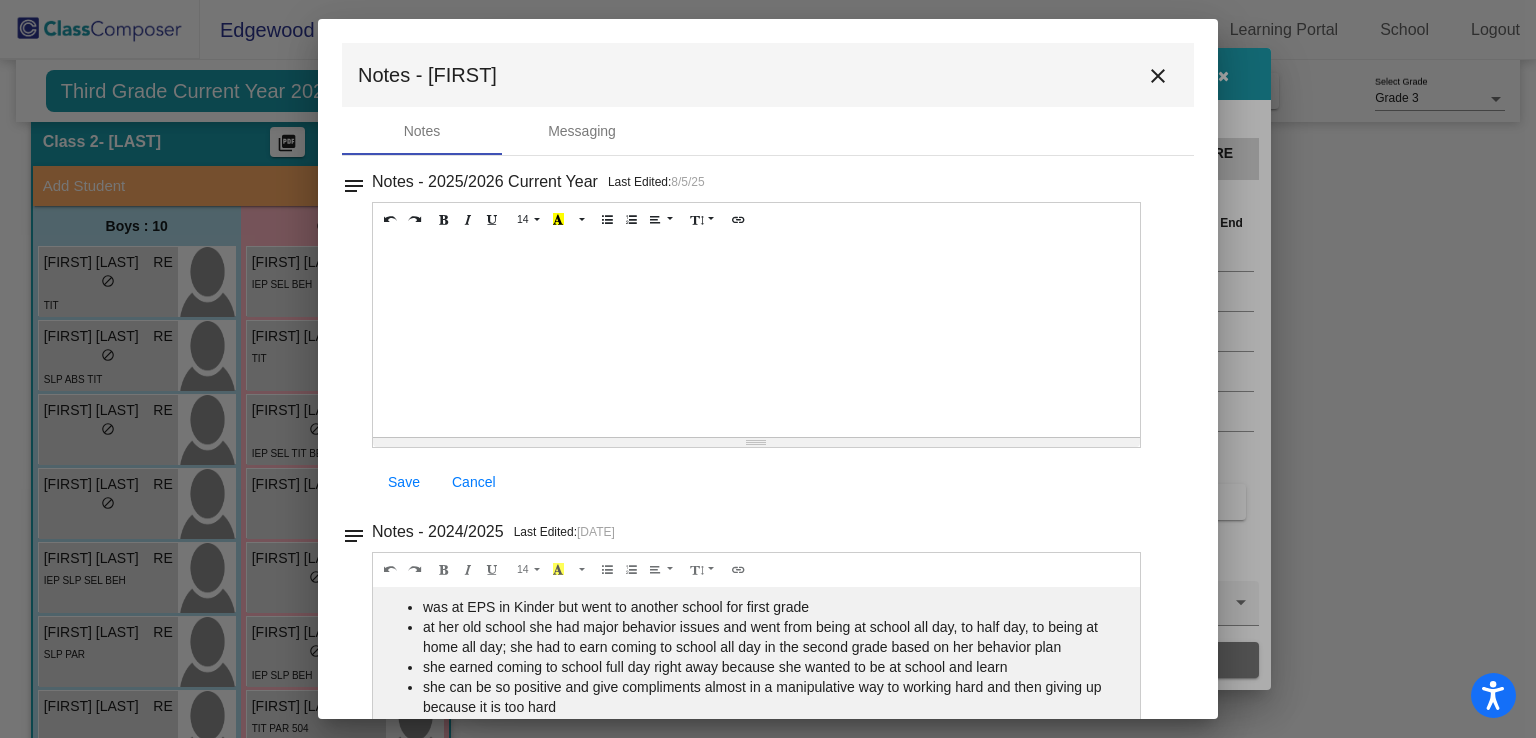 click on "close" at bounding box center [1158, 76] 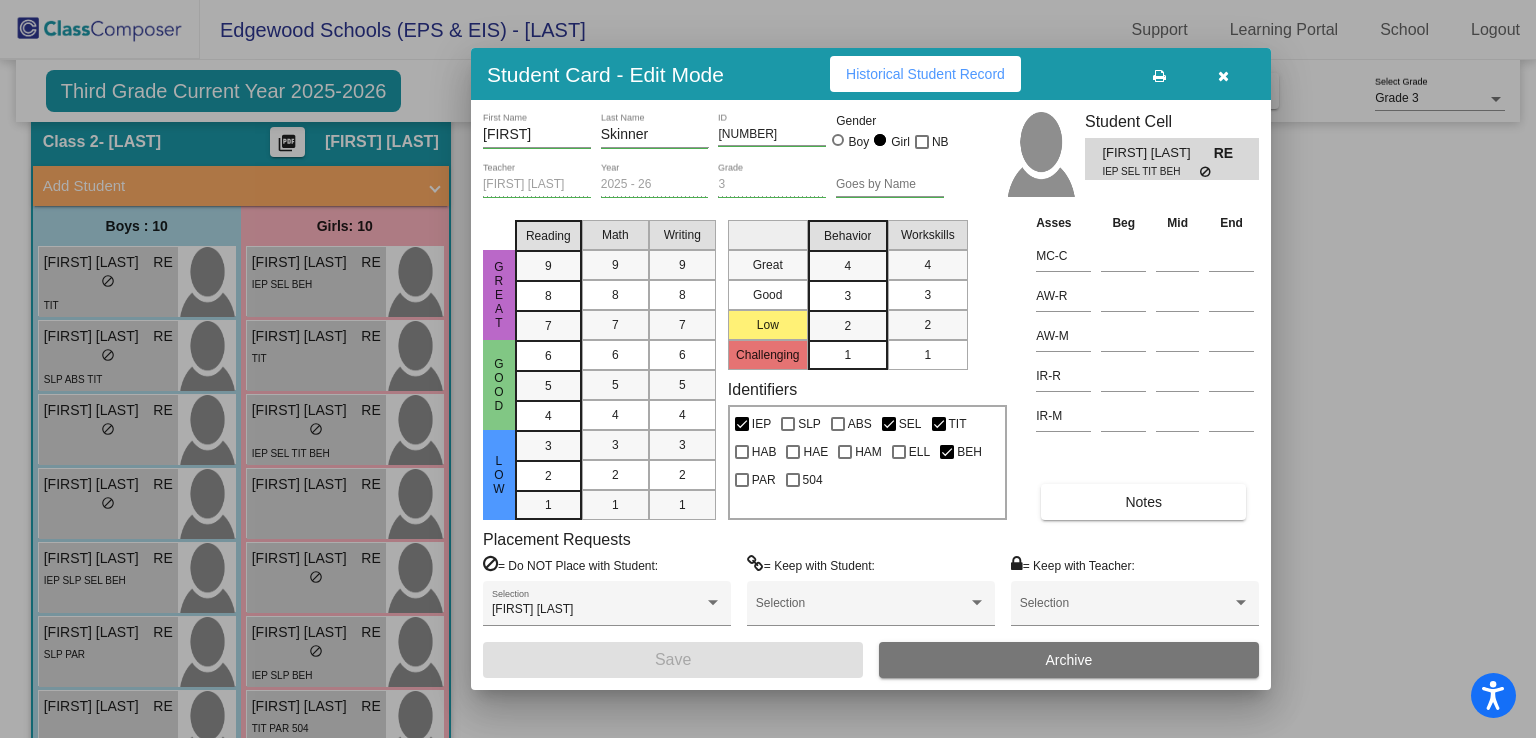click at bounding box center (1223, 76) 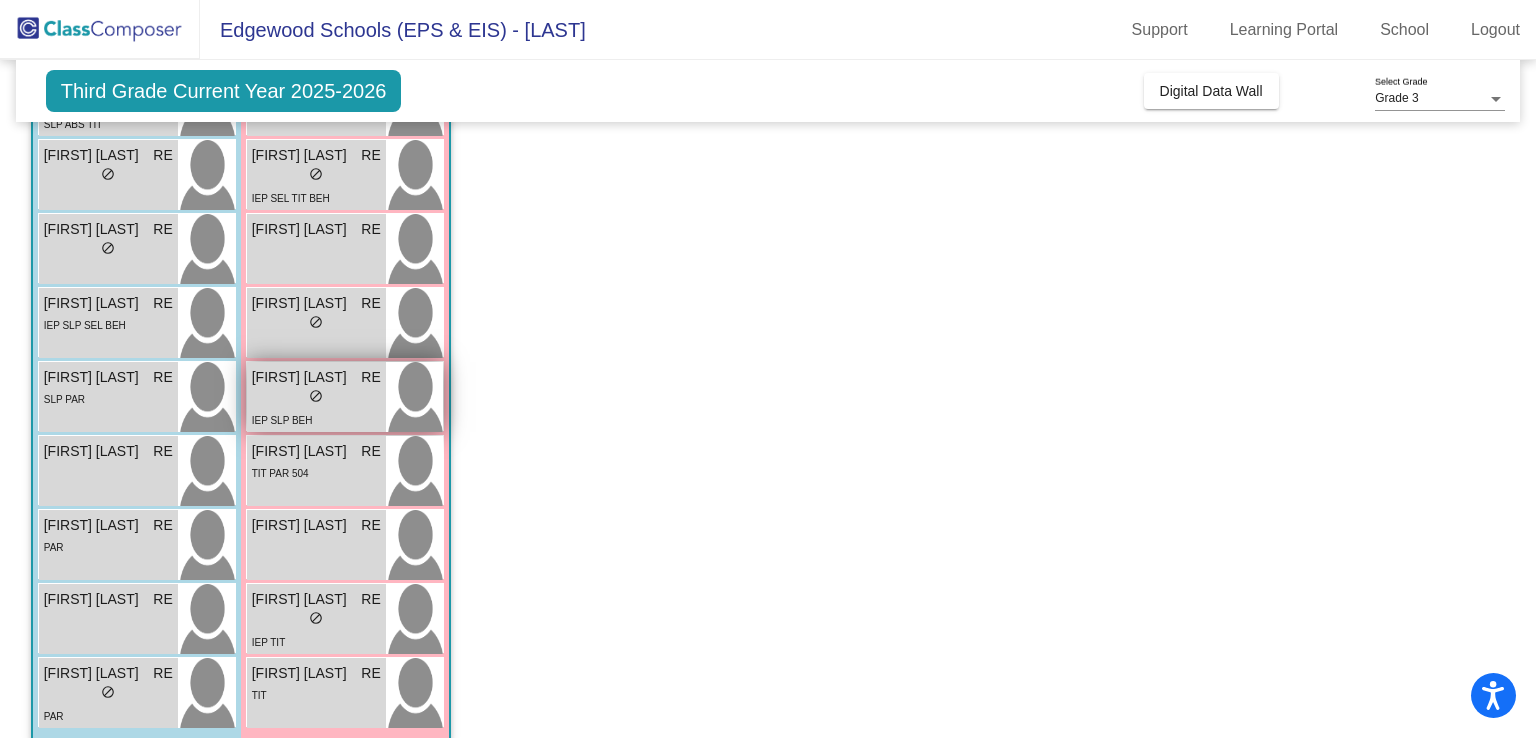 scroll, scrollTop: 353, scrollLeft: 0, axis: vertical 